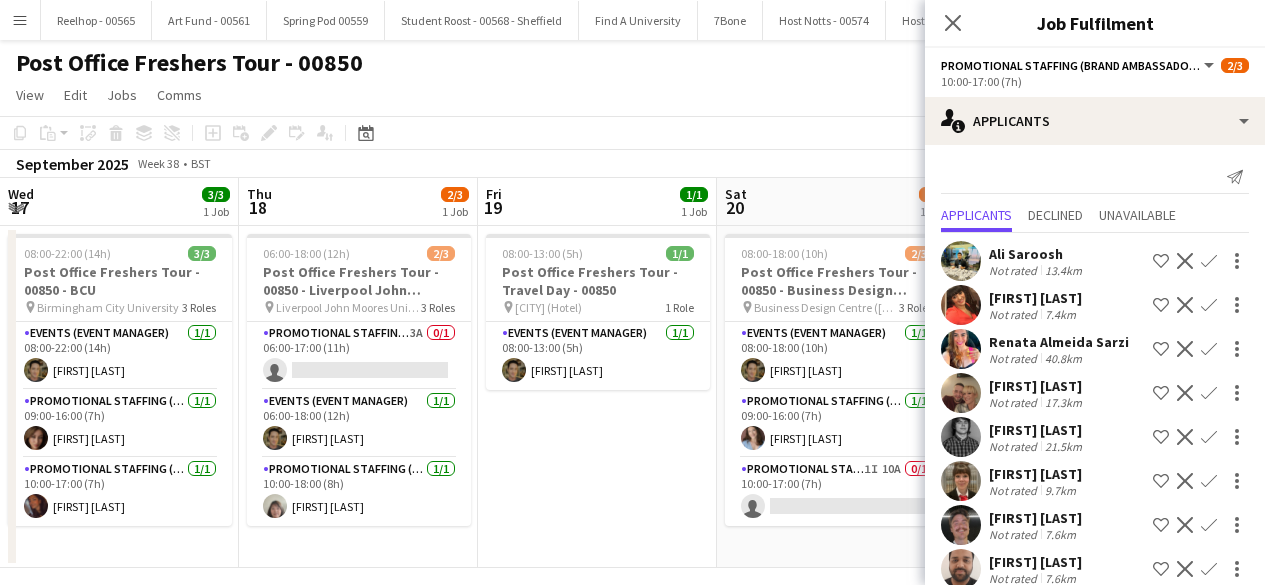 scroll, scrollTop: 0, scrollLeft: 0, axis: both 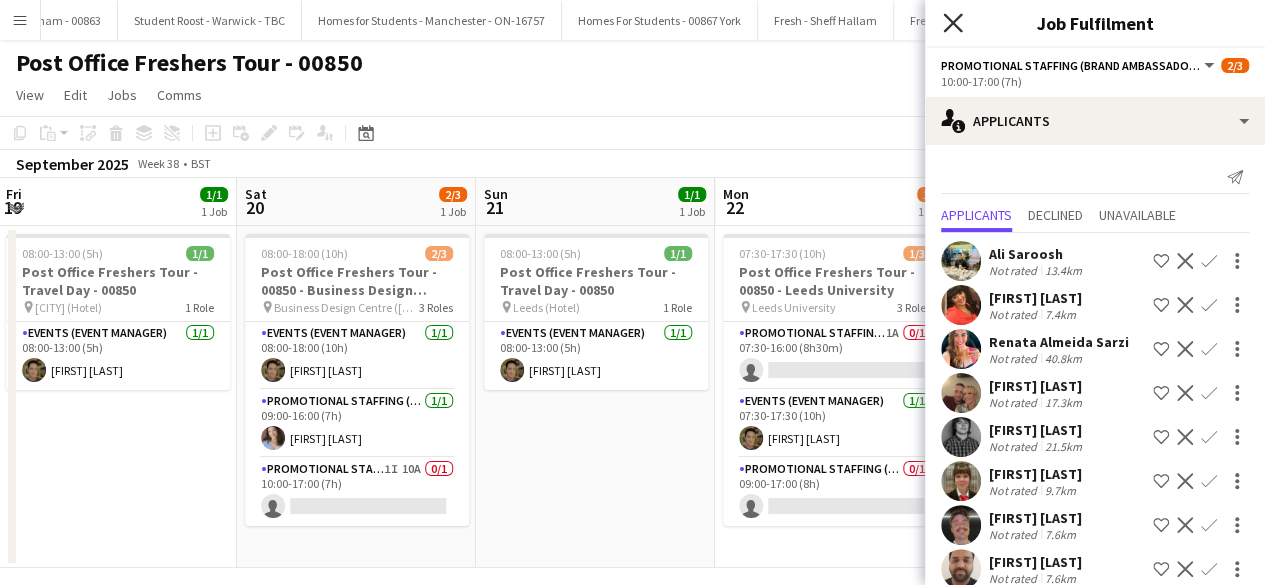 click 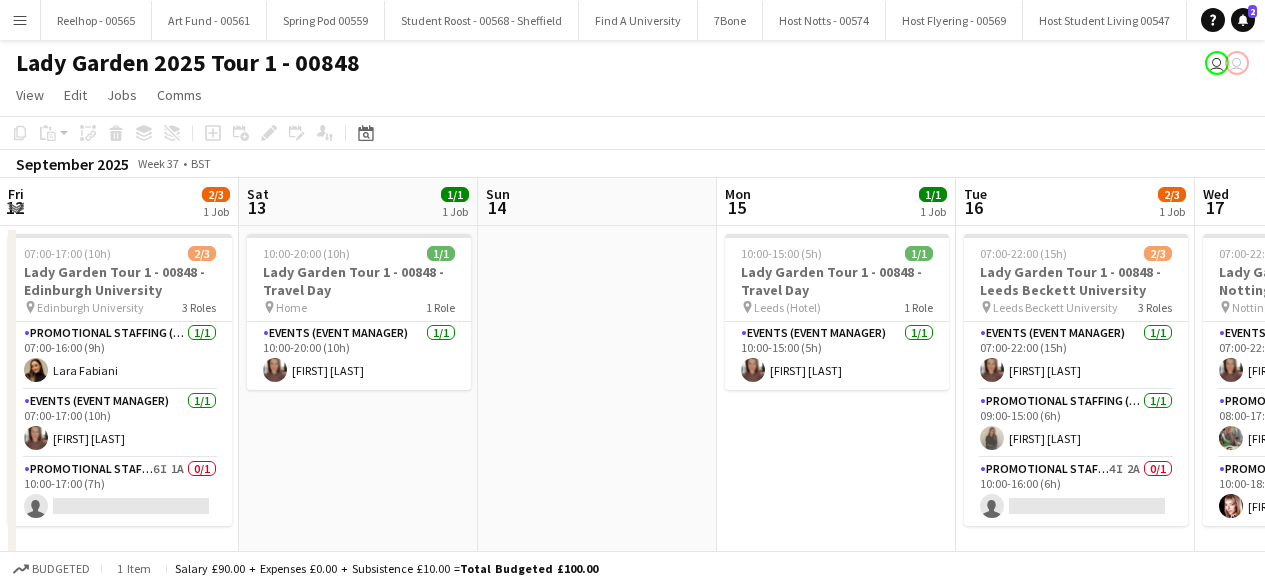 scroll, scrollTop: 0, scrollLeft: 0, axis: both 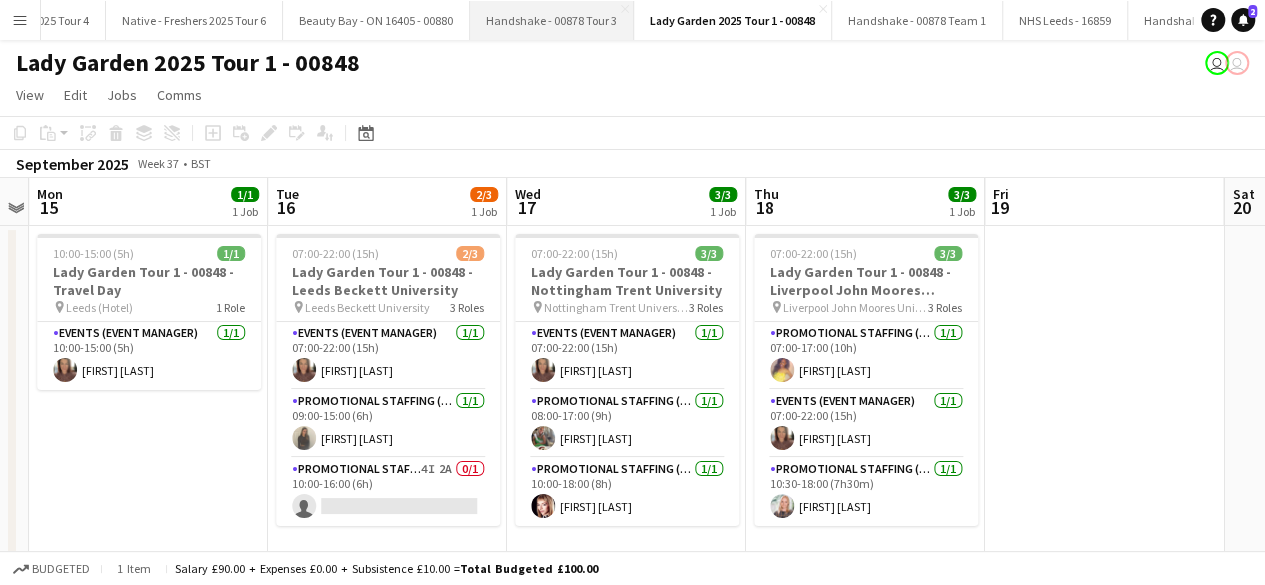 click on "Handshake - 00878 Tour 3
Close" at bounding box center (552, 20) 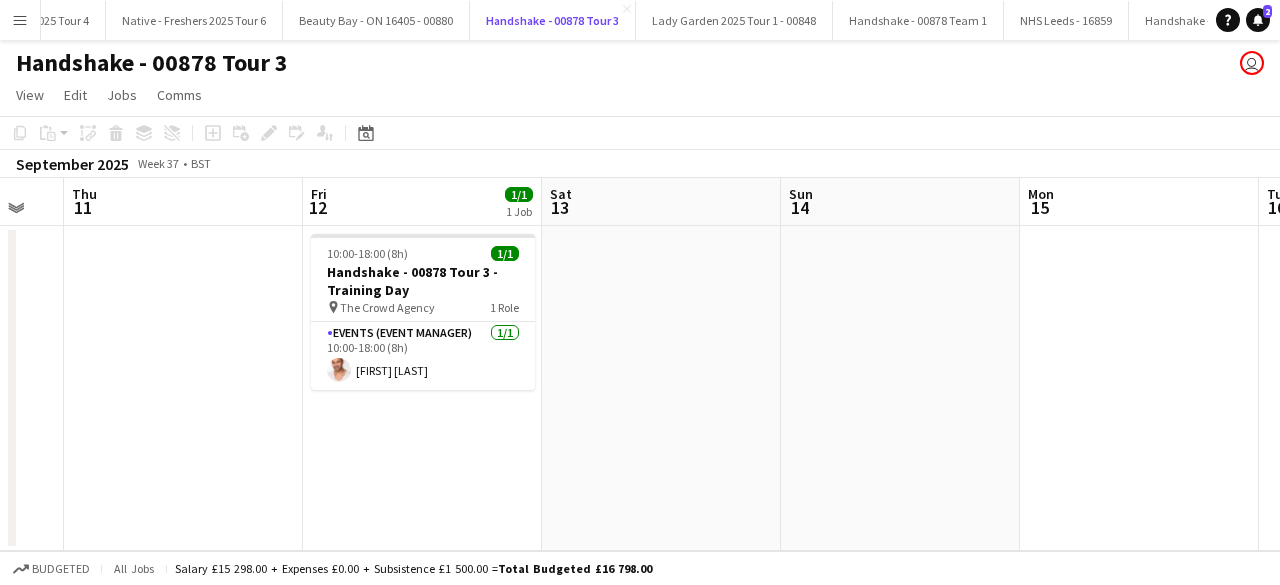 scroll, scrollTop: 0, scrollLeft: 647, axis: horizontal 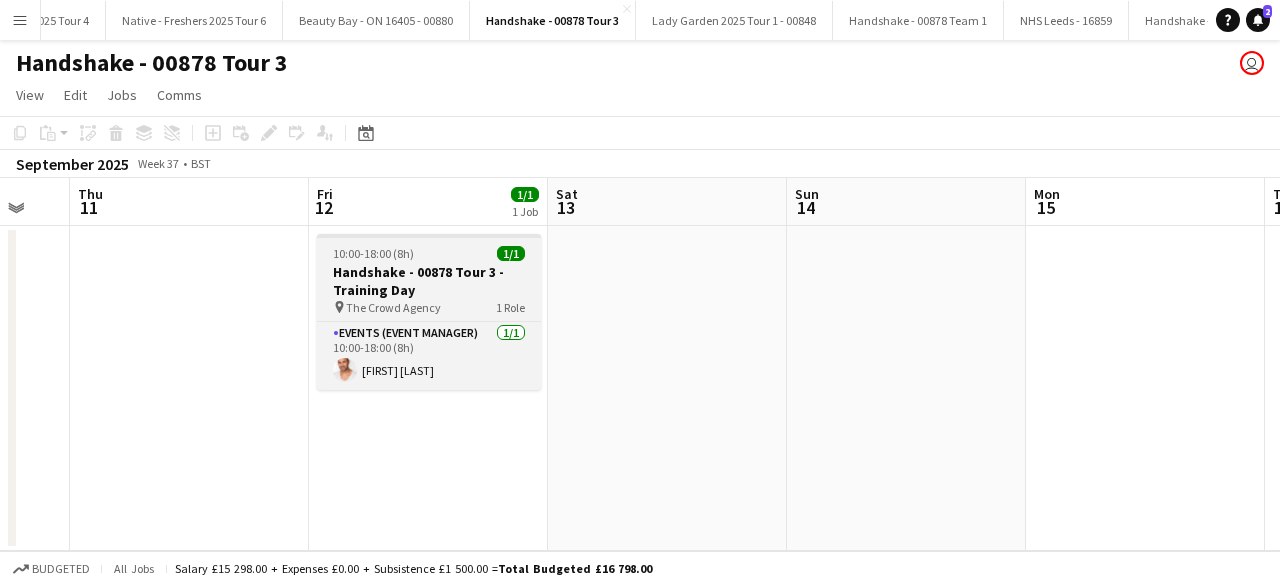click on "10:00-18:00 (8h)    1/1   Handshake - 00878 Tour 3 - Training Day
pin
The Crowd Agency   1 Role   Events (Event Manager)   1/1   10:00-18:00 (8h)
Cameron Dean" at bounding box center [429, 312] 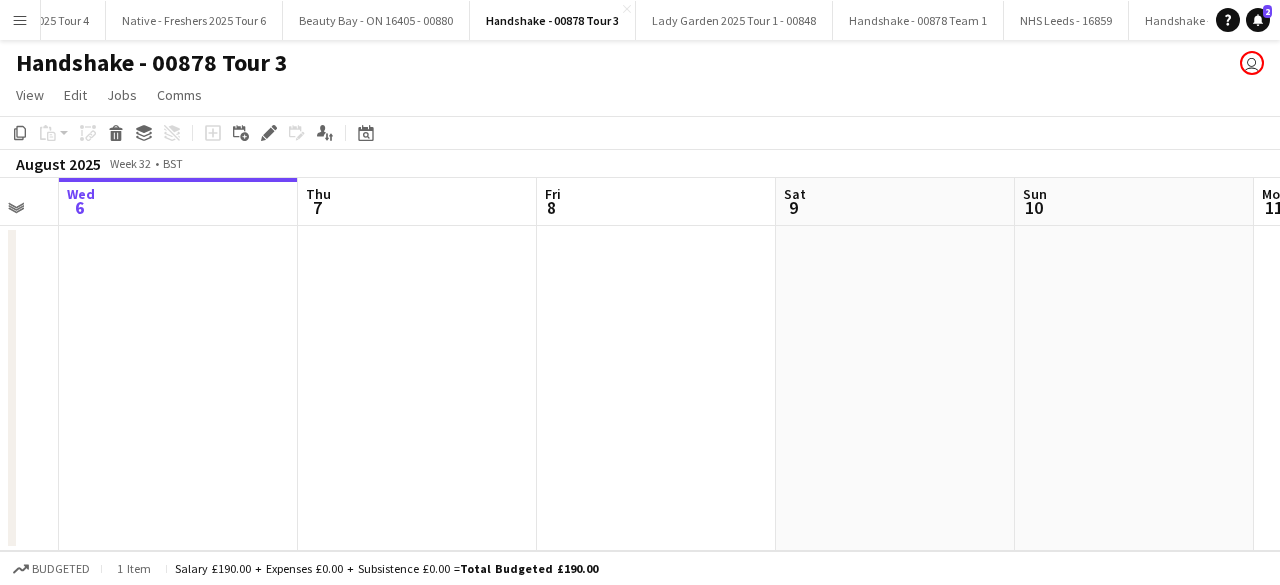 scroll, scrollTop: 0, scrollLeft: 417, axis: horizontal 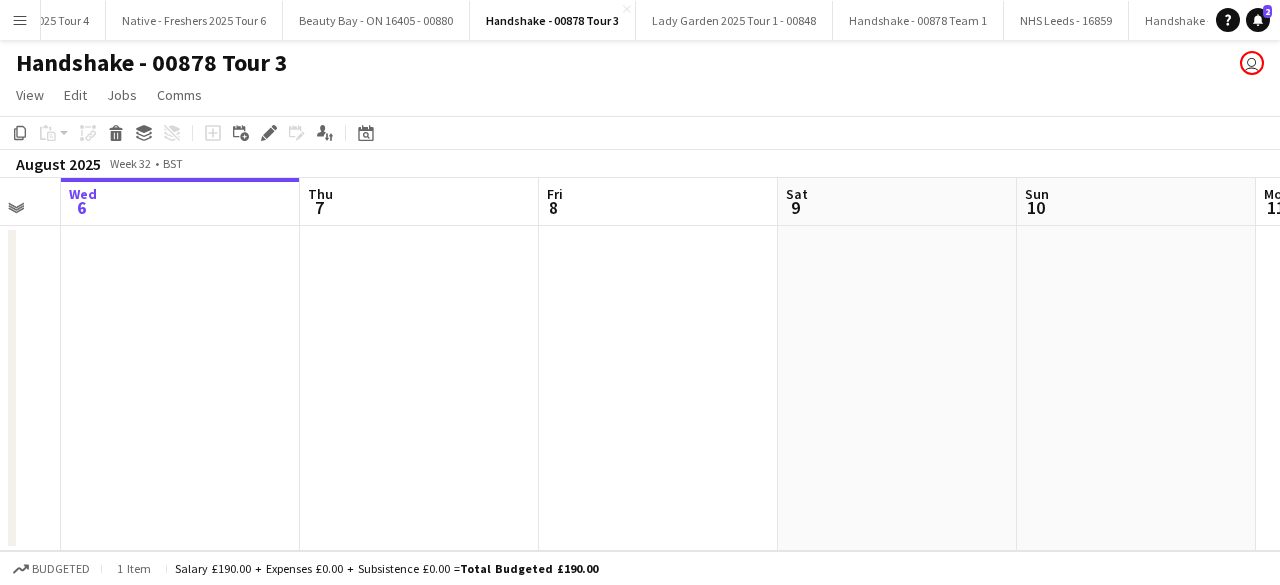 click at bounding box center (419, 388) 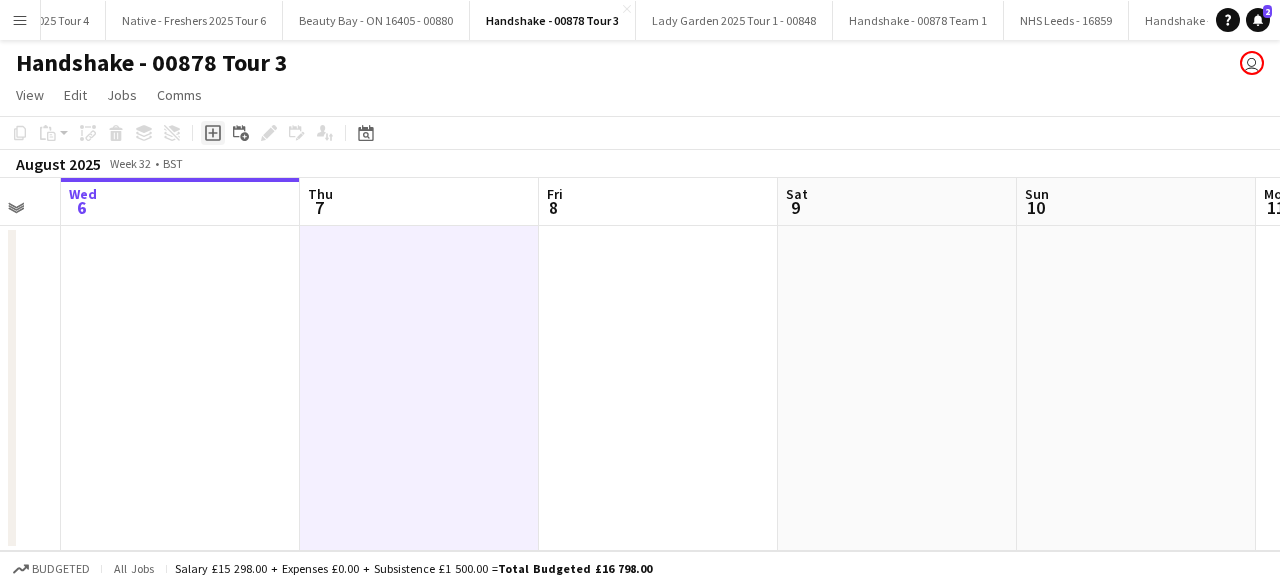 click on "Add job" 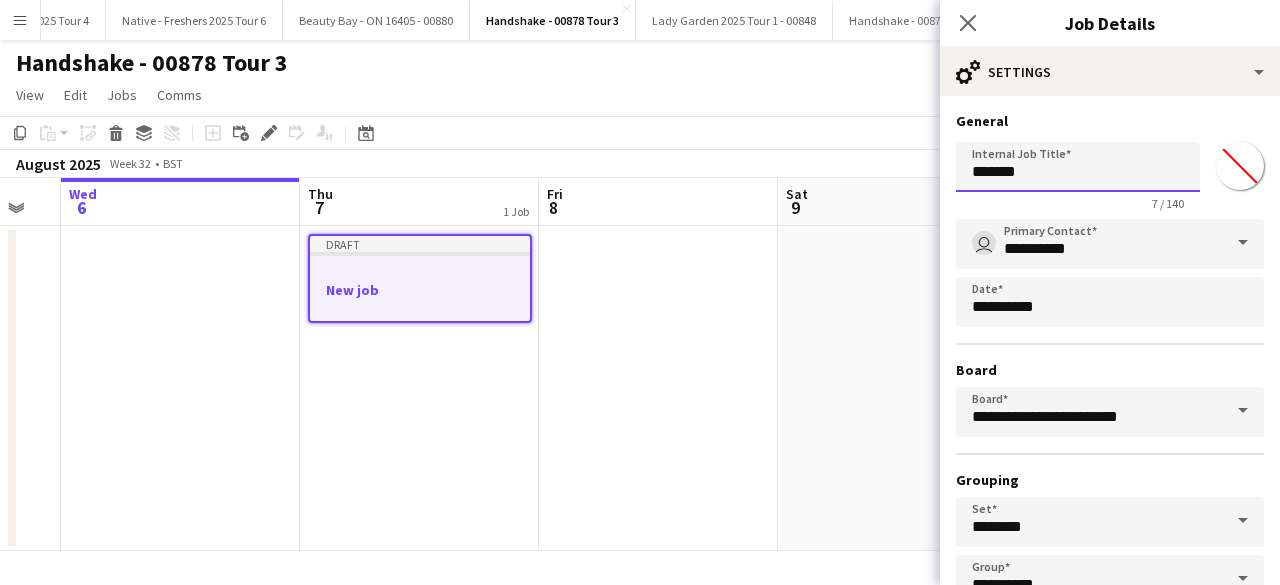 click on "*******" at bounding box center (1078, 167) 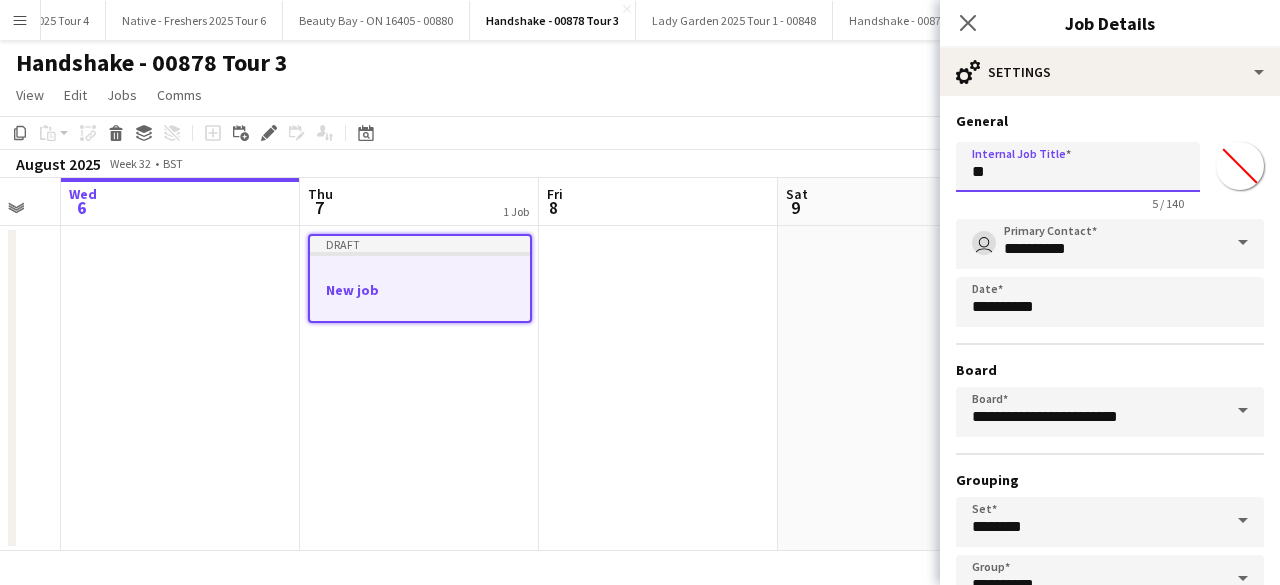 type on "*" 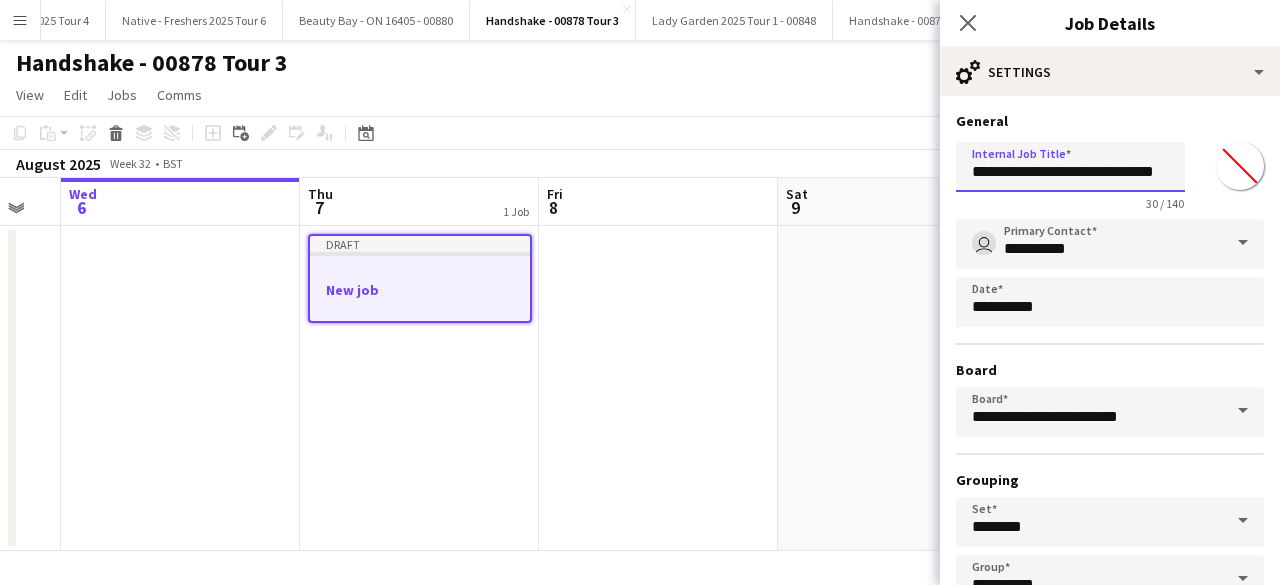 scroll, scrollTop: 0, scrollLeft: 2, axis: horizontal 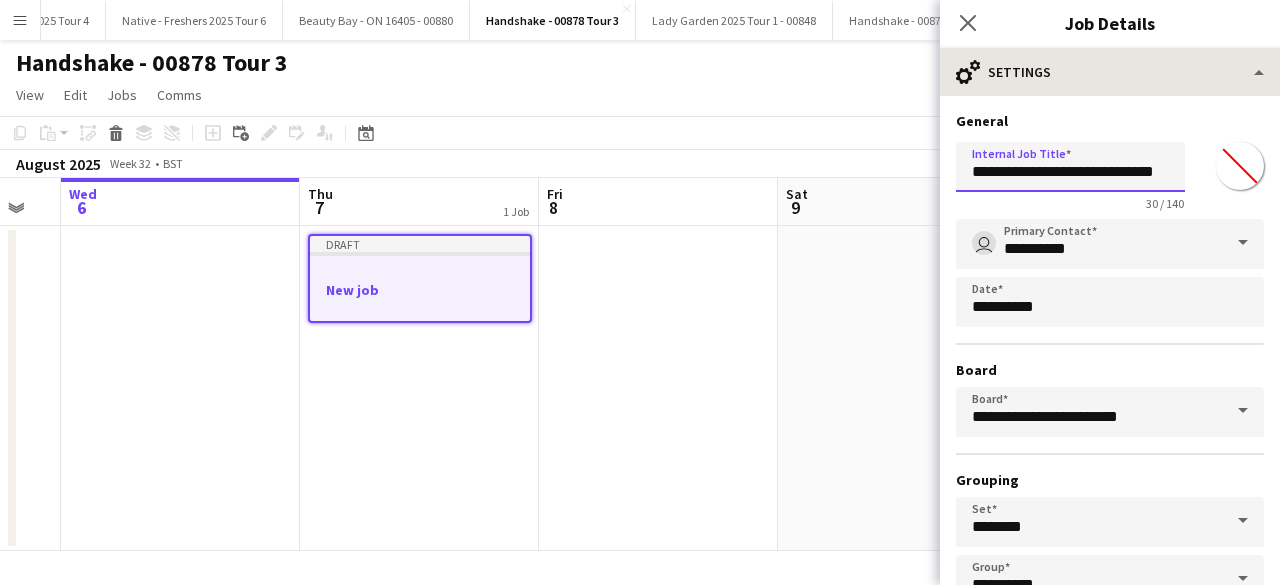 type on "**********" 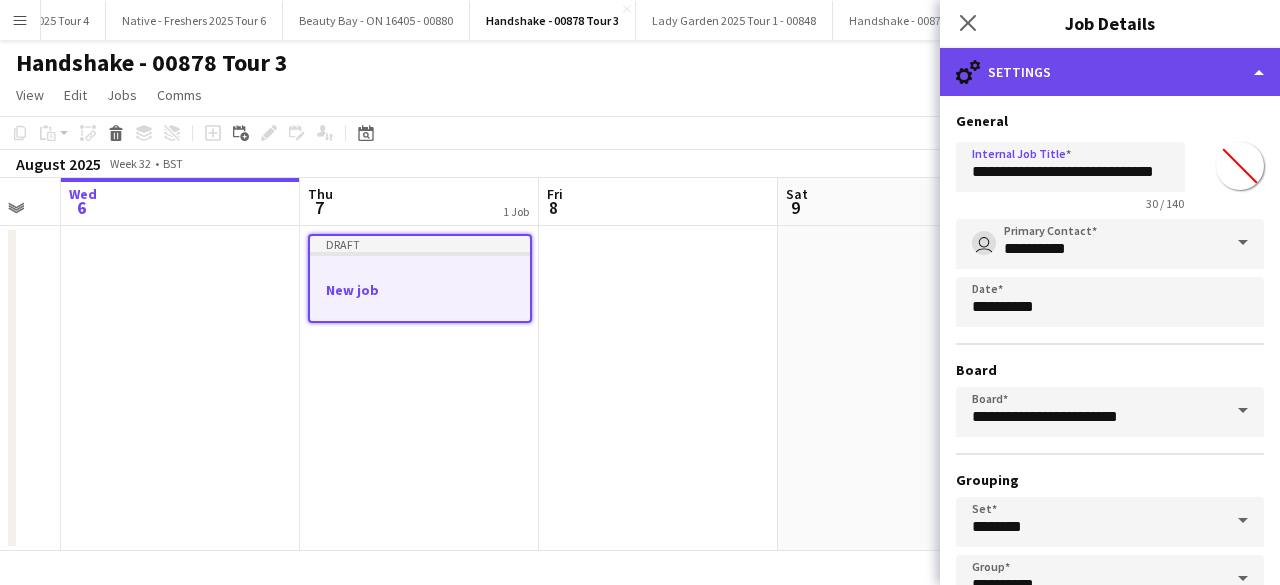 click on "cog-double-3
Settings" 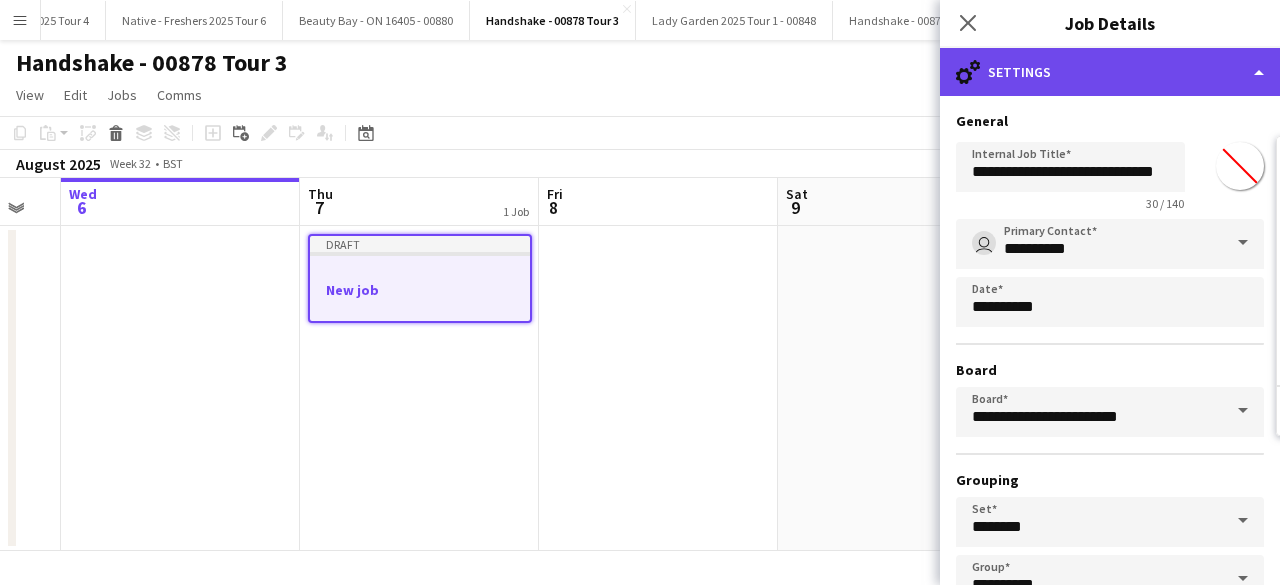 scroll, scrollTop: 0, scrollLeft: 0, axis: both 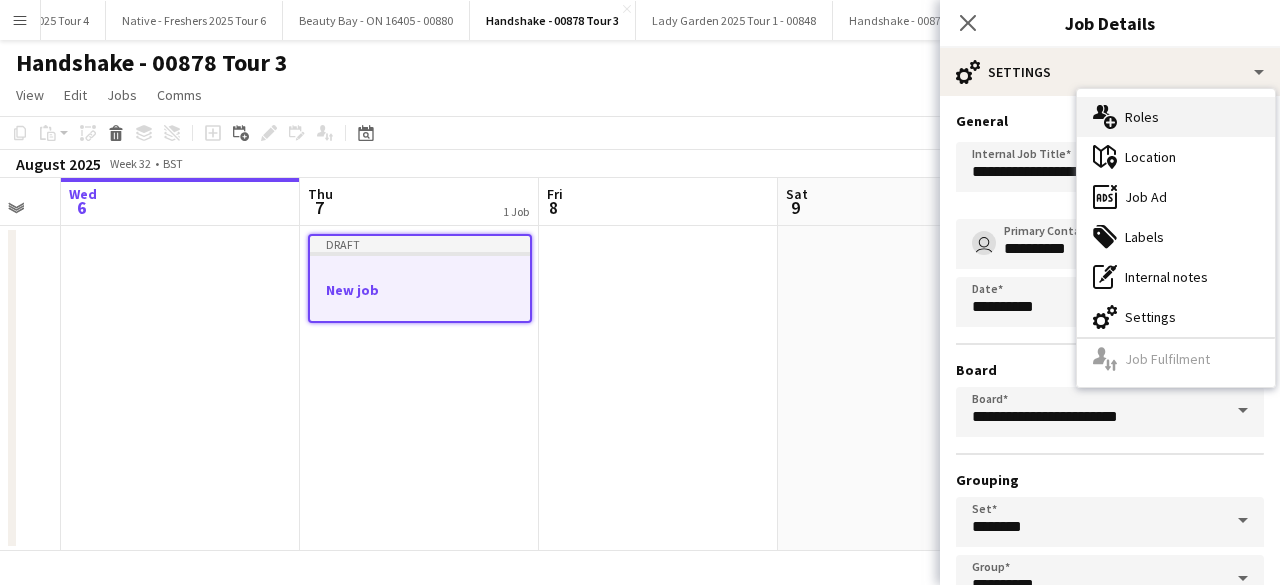click on "multiple-users-add
Roles" at bounding box center [1176, 117] 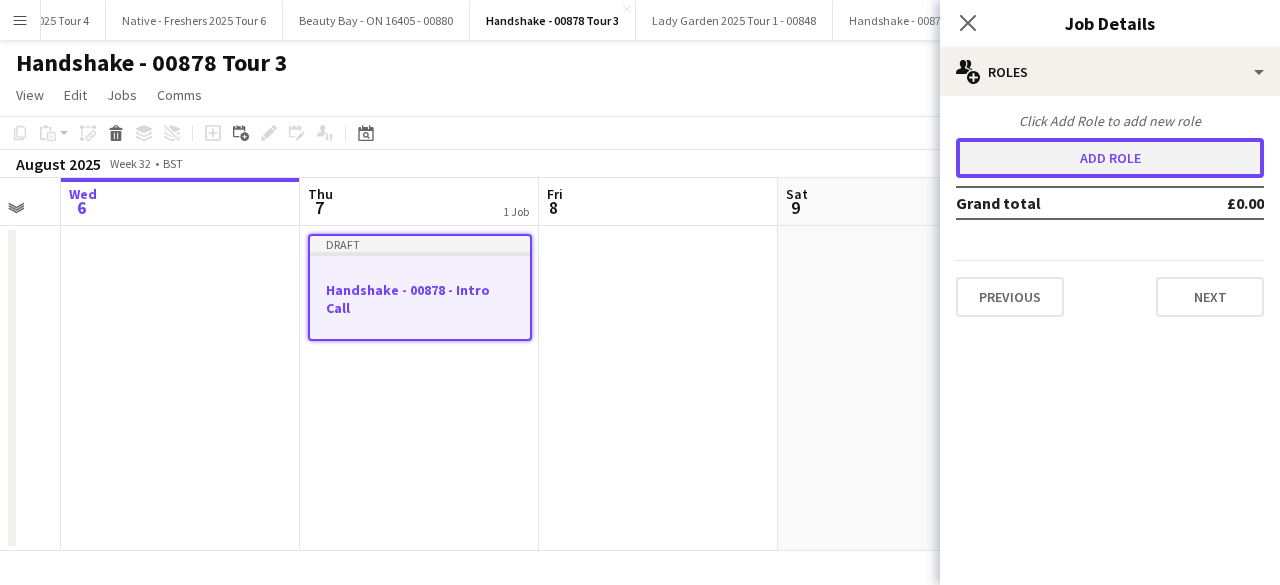 click on "Add role" at bounding box center [1110, 158] 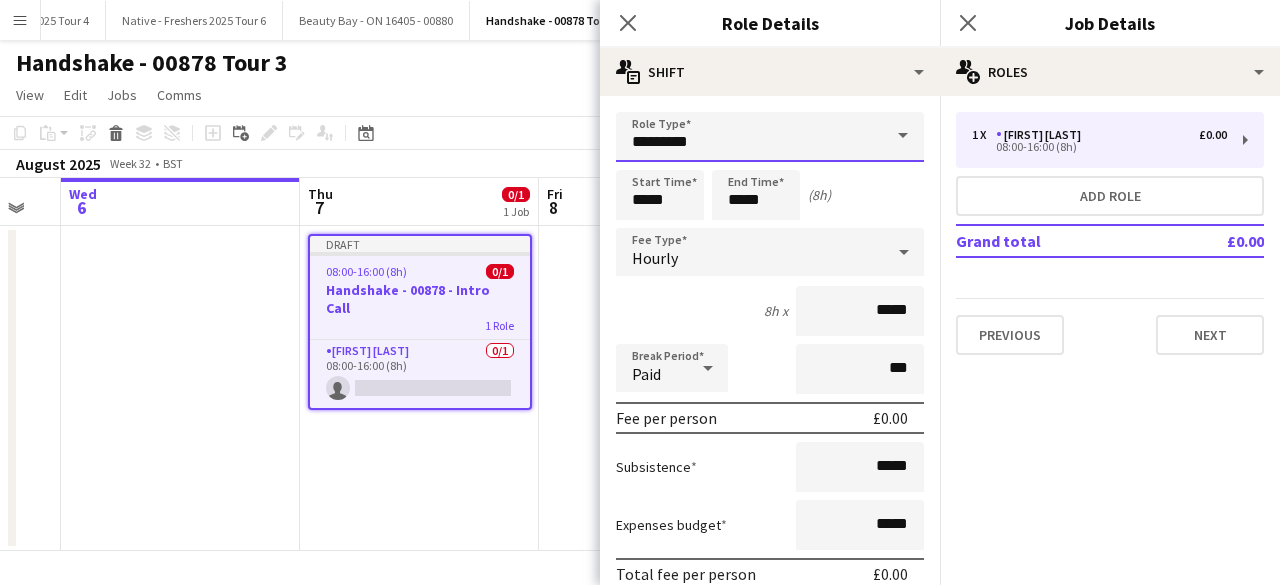 click on "*********" at bounding box center [770, 137] 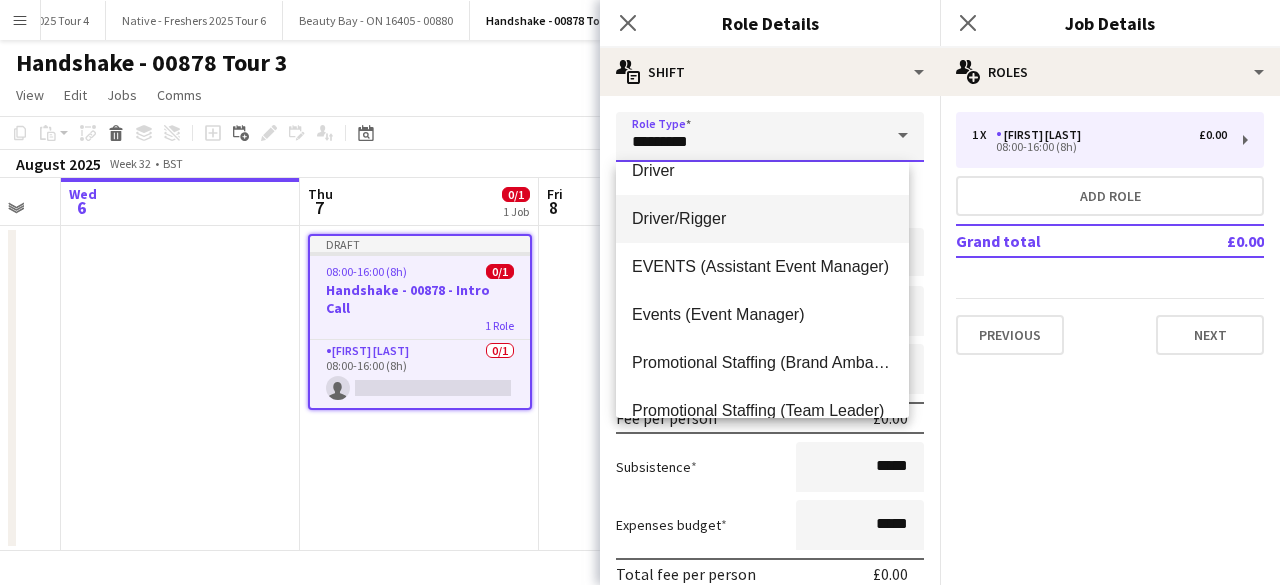 scroll, scrollTop: 72, scrollLeft: 0, axis: vertical 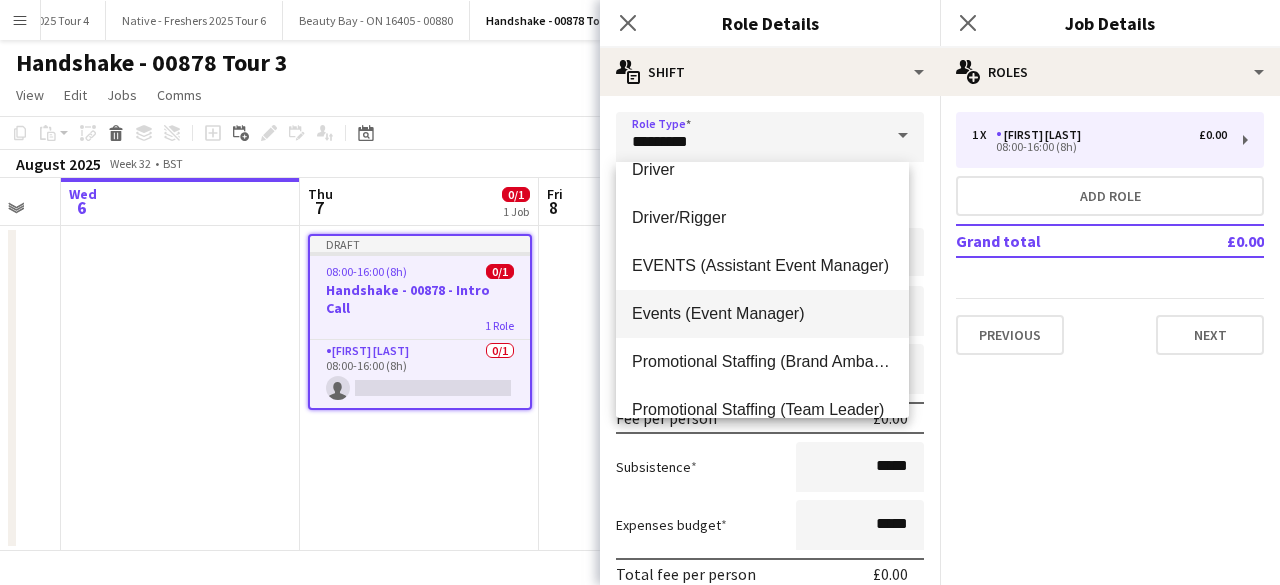 click on "Events (Event Manager)" at bounding box center (762, 313) 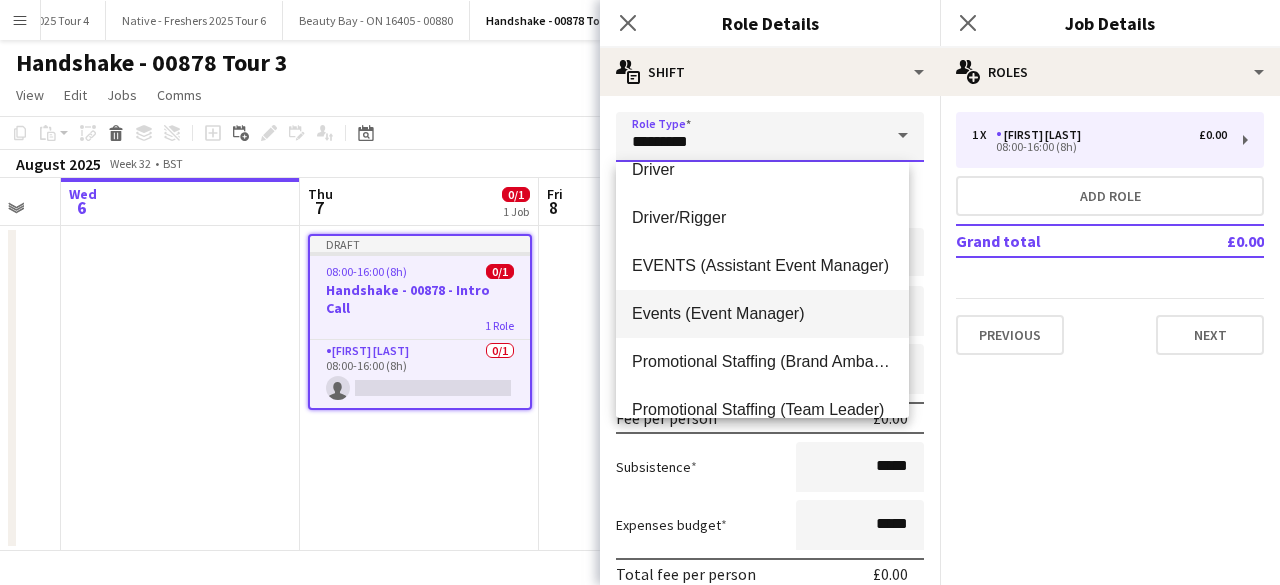 type on "**********" 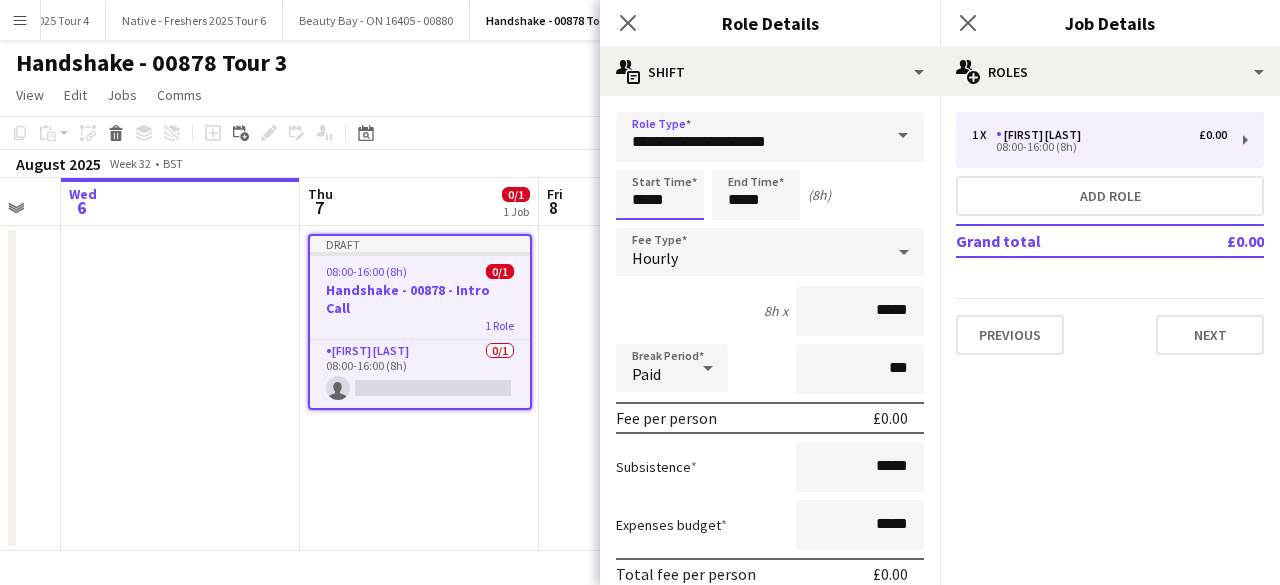 click on "*****" at bounding box center [660, 195] 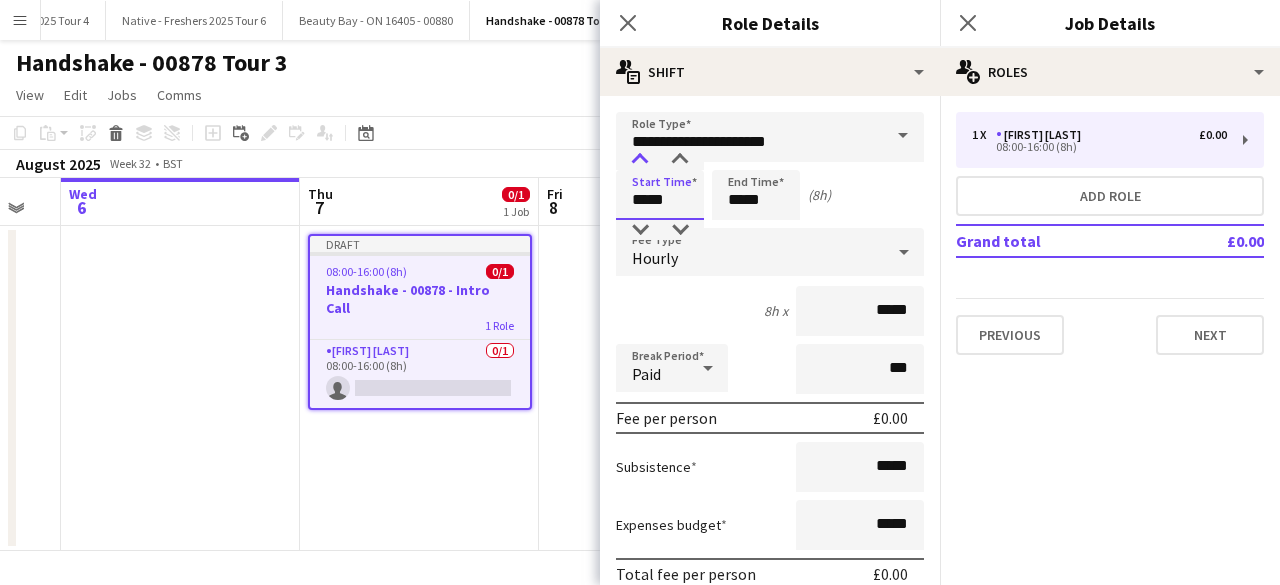 click at bounding box center (640, 160) 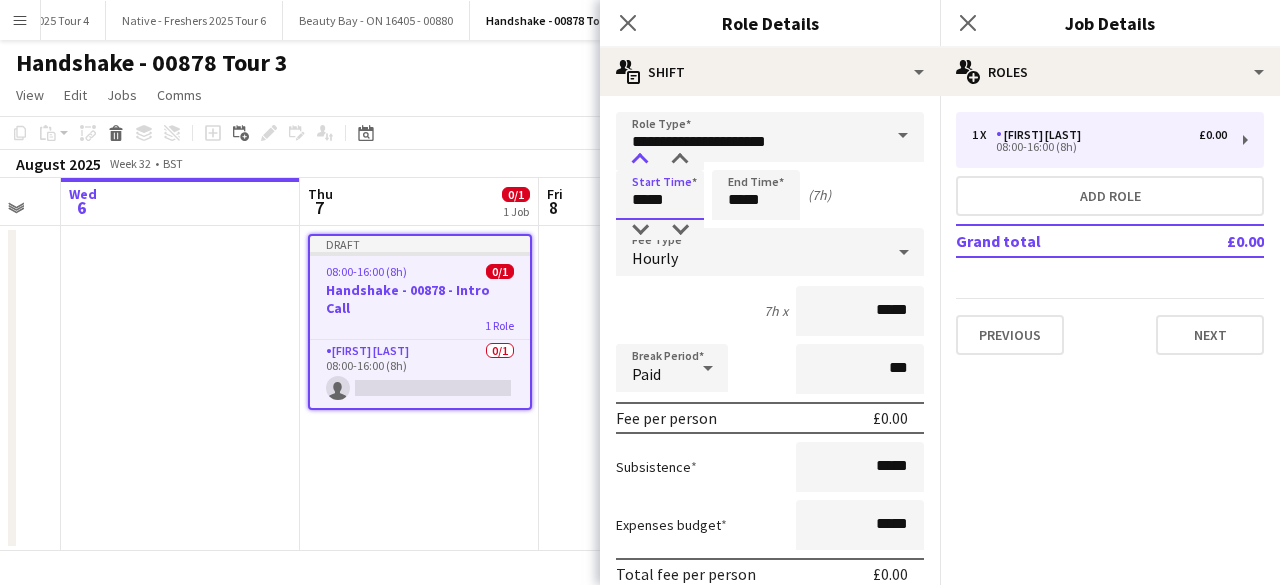 click at bounding box center (640, 160) 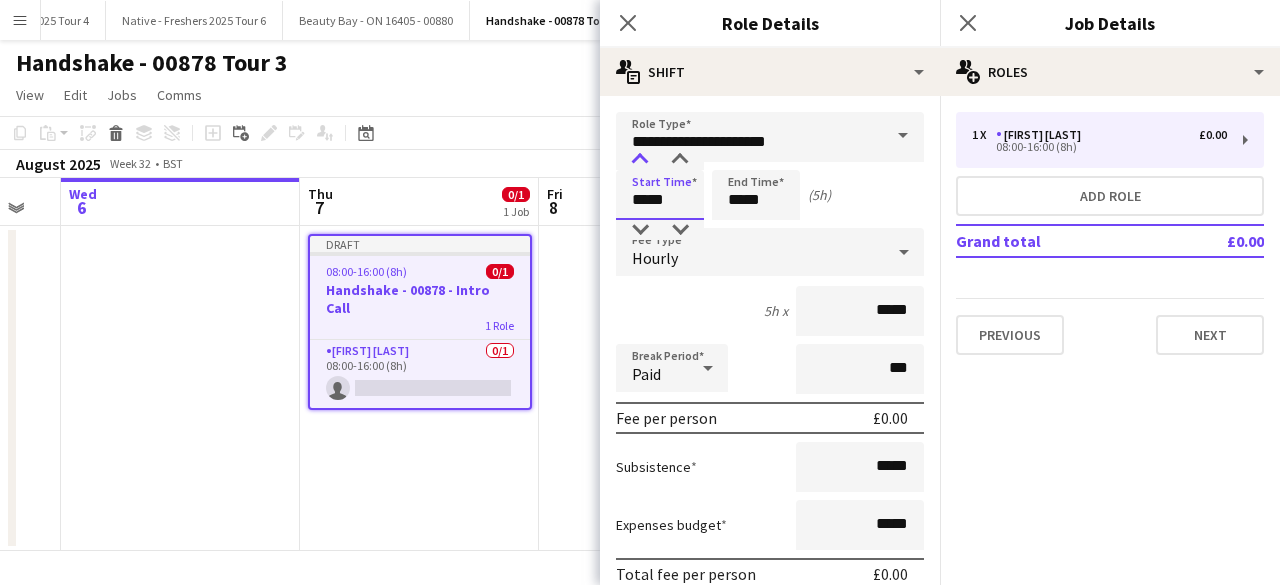 click at bounding box center [640, 160] 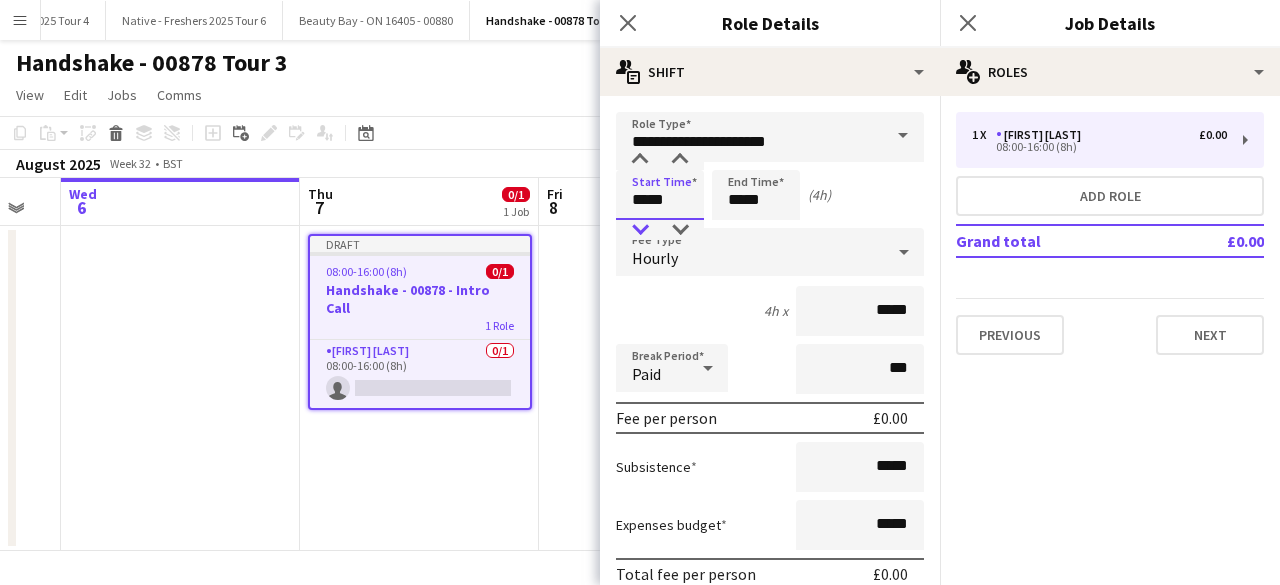 click at bounding box center (640, 230) 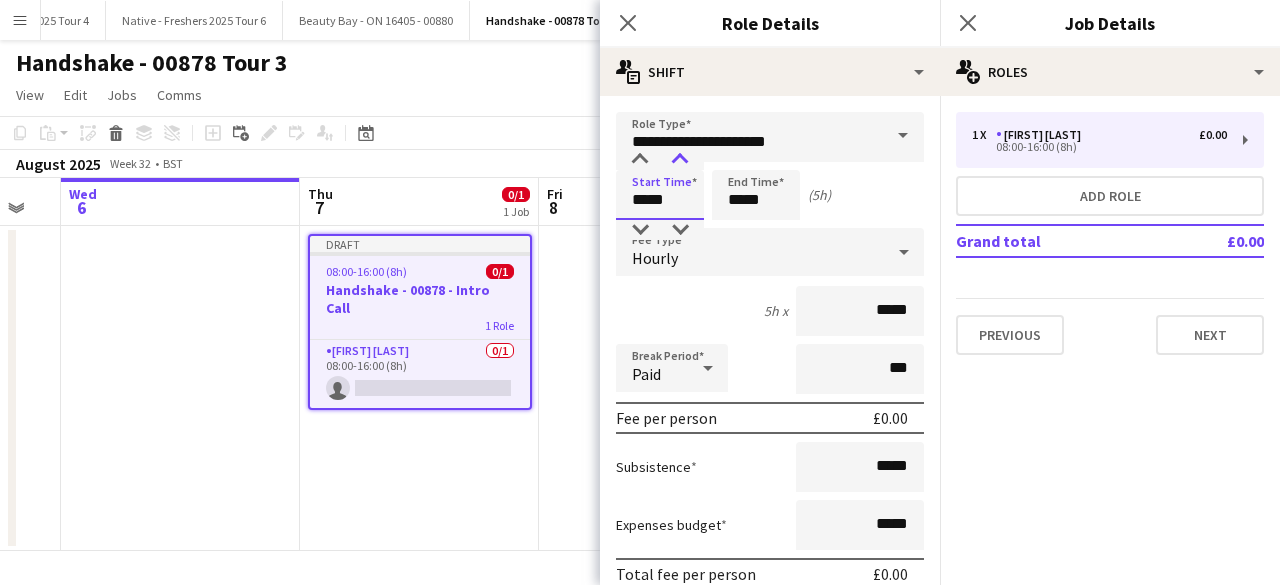 click at bounding box center [680, 160] 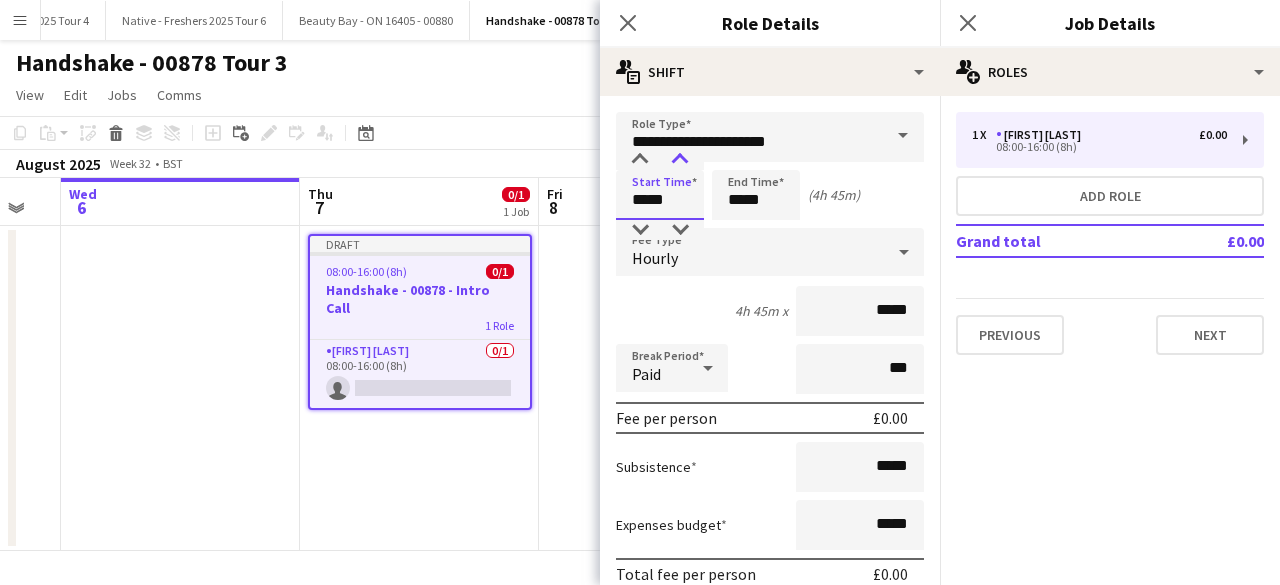 type on "*****" 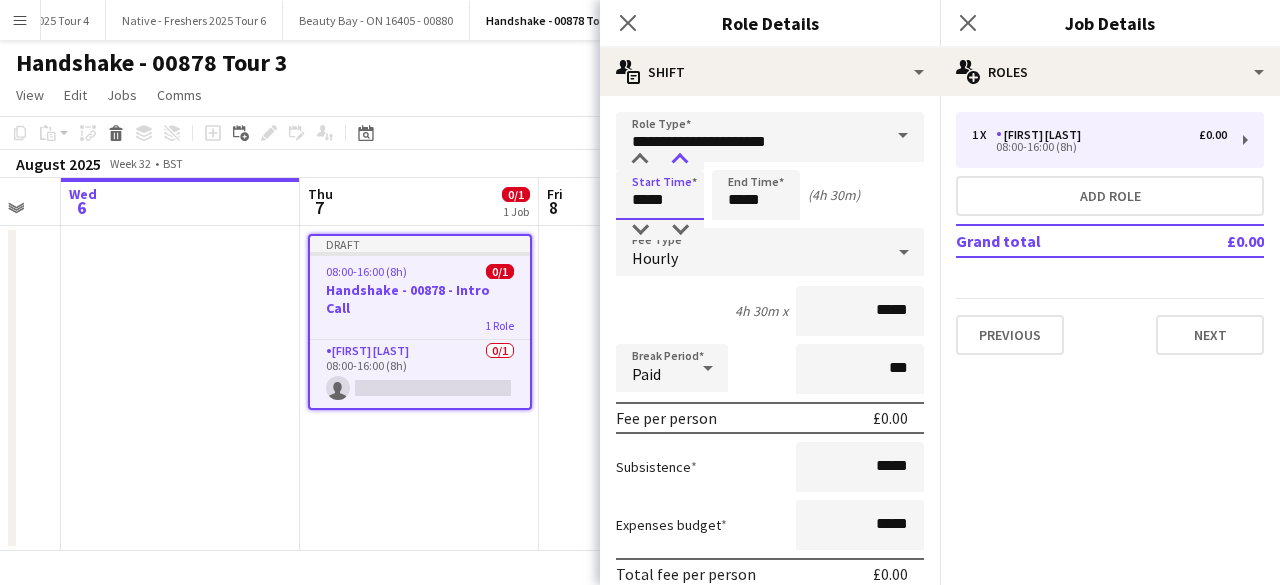 click at bounding box center (680, 160) 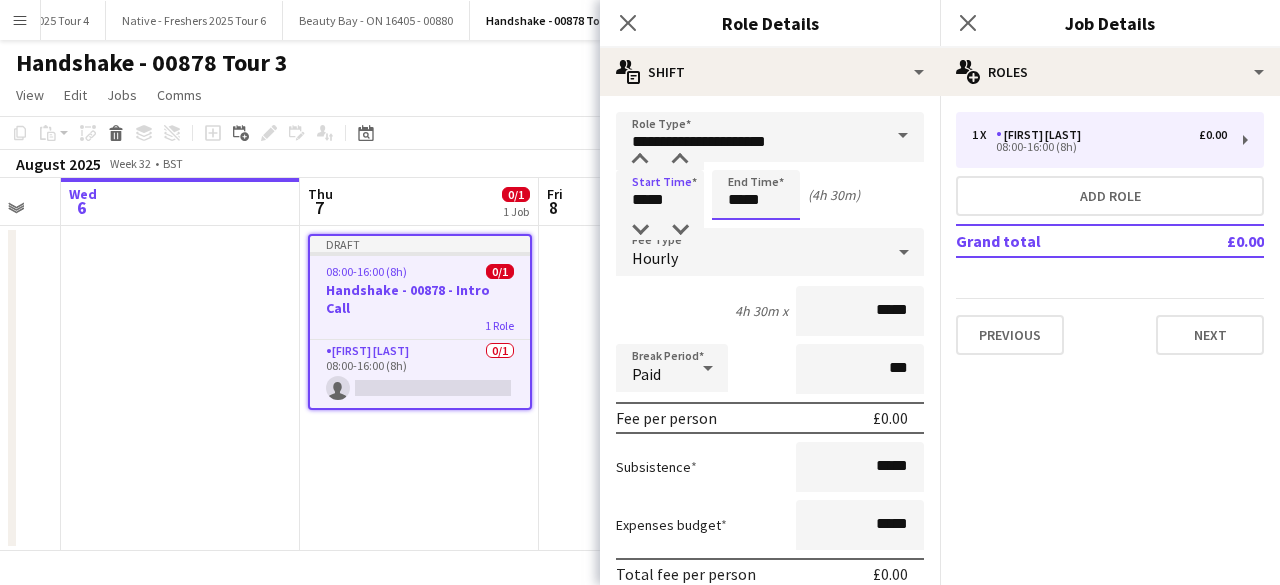 click on "*****" at bounding box center [756, 195] 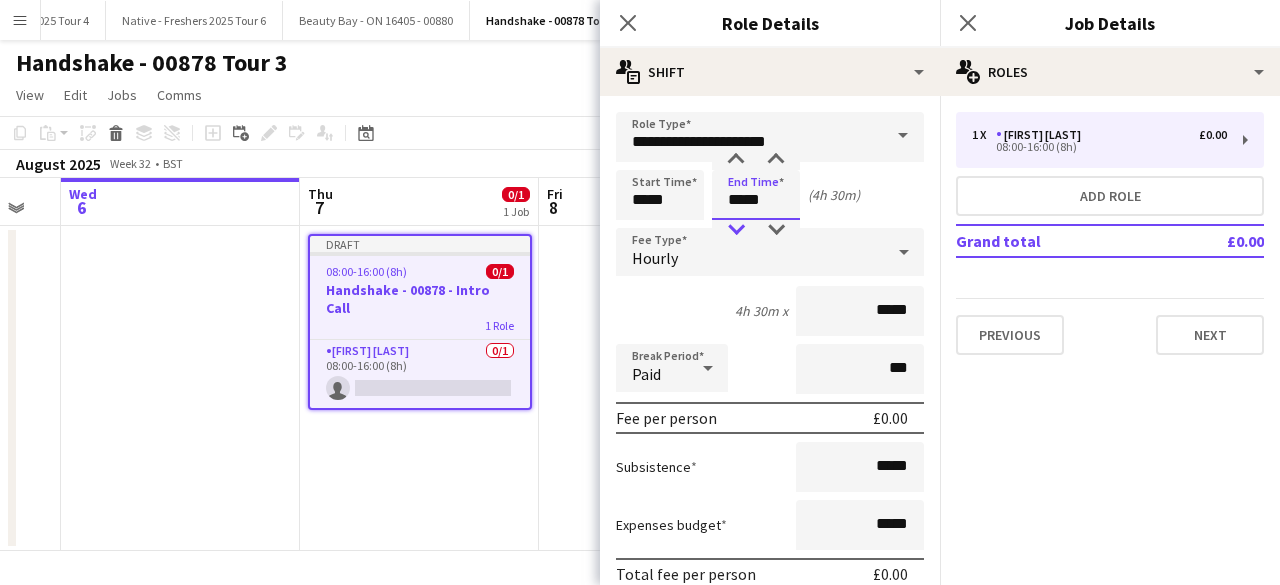 click at bounding box center [736, 230] 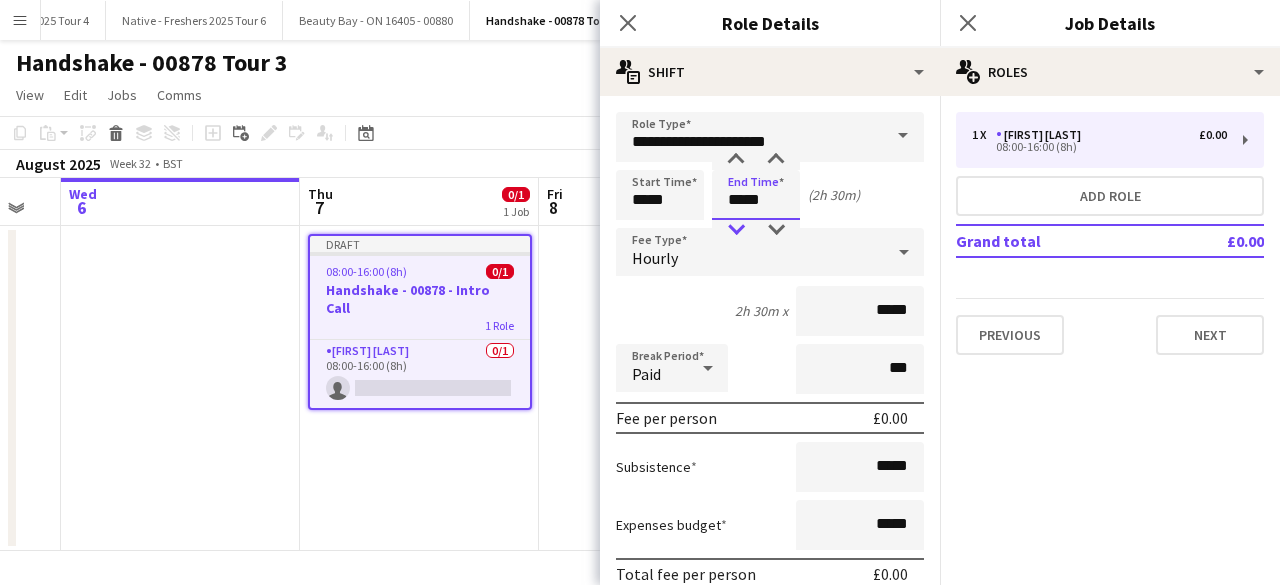 click at bounding box center (736, 230) 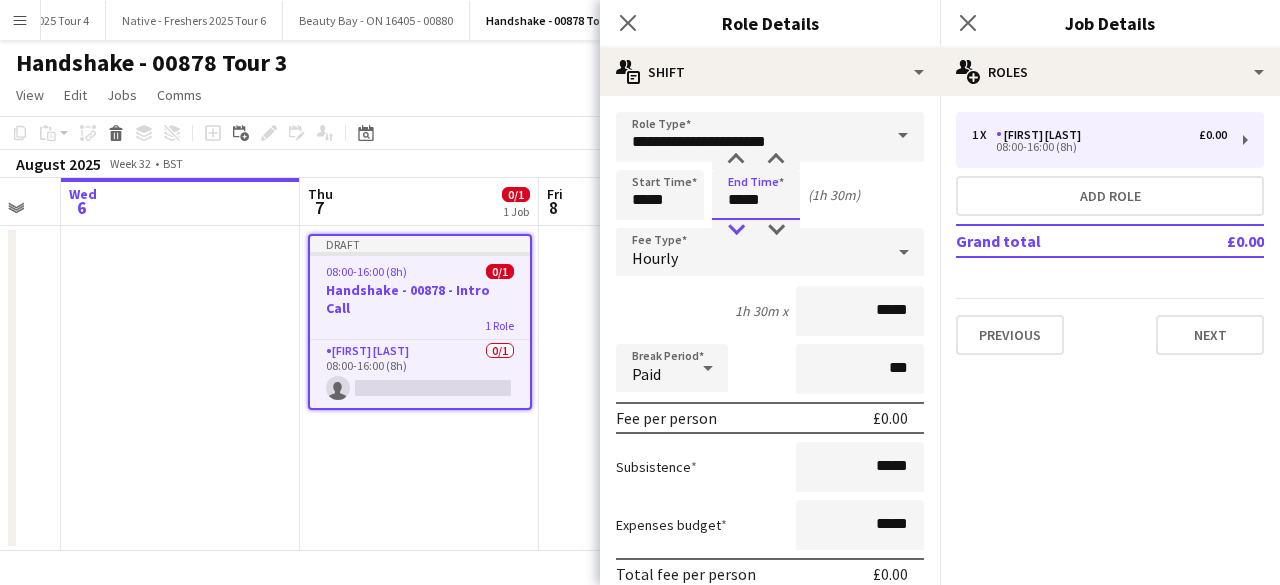click at bounding box center [736, 230] 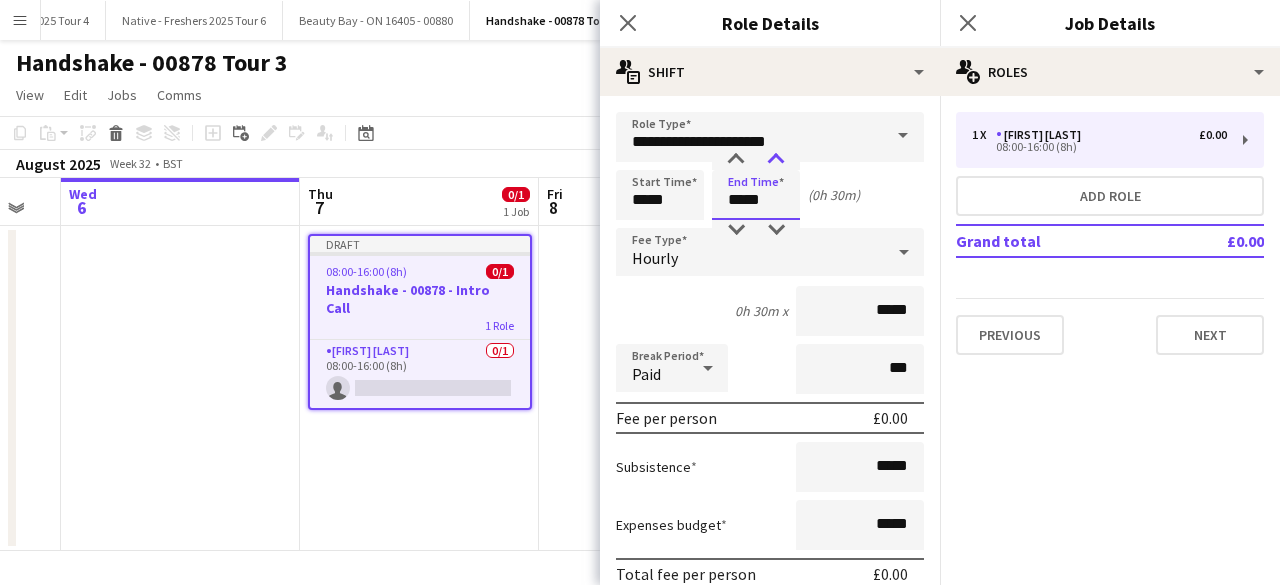 click at bounding box center (776, 160) 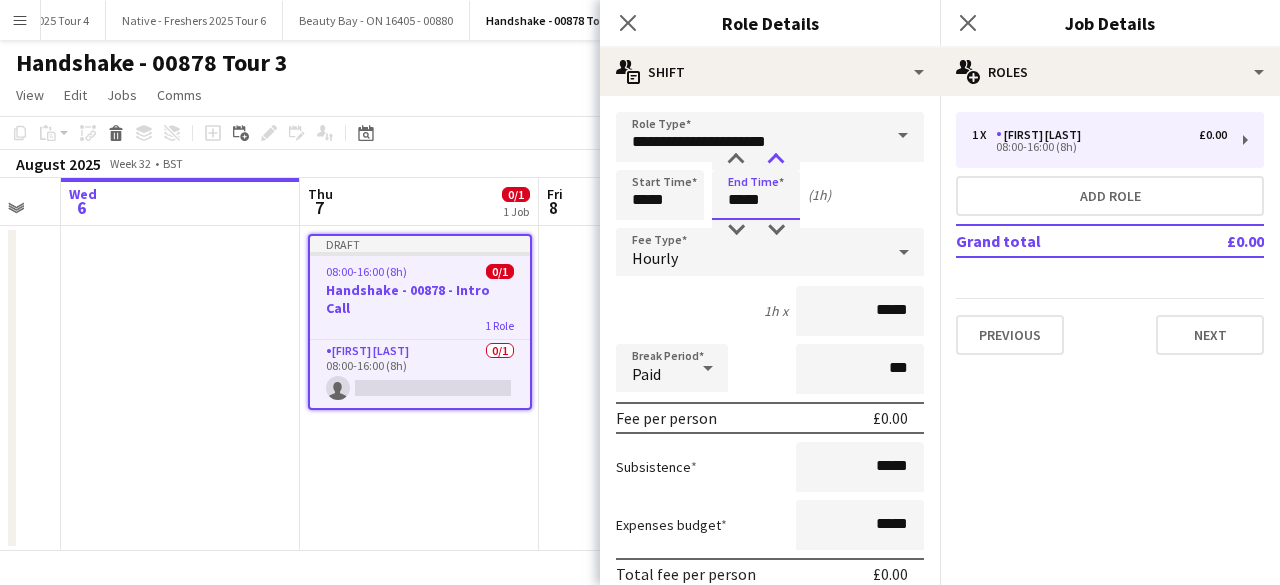 type on "*****" 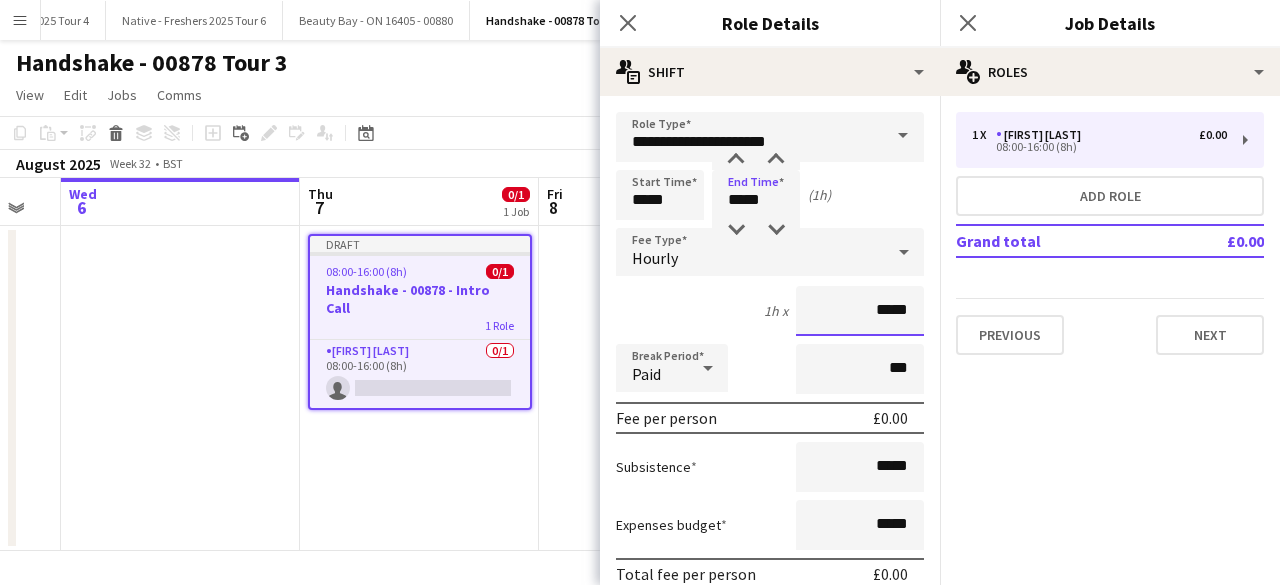 click on "*****" at bounding box center (860, 311) 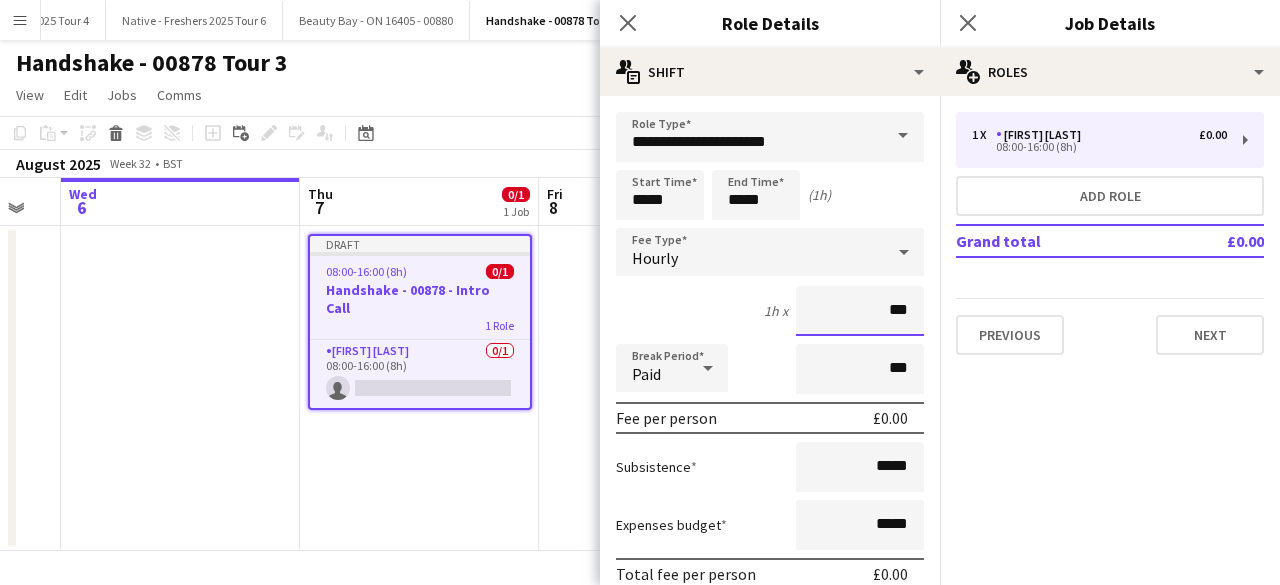 type on "**" 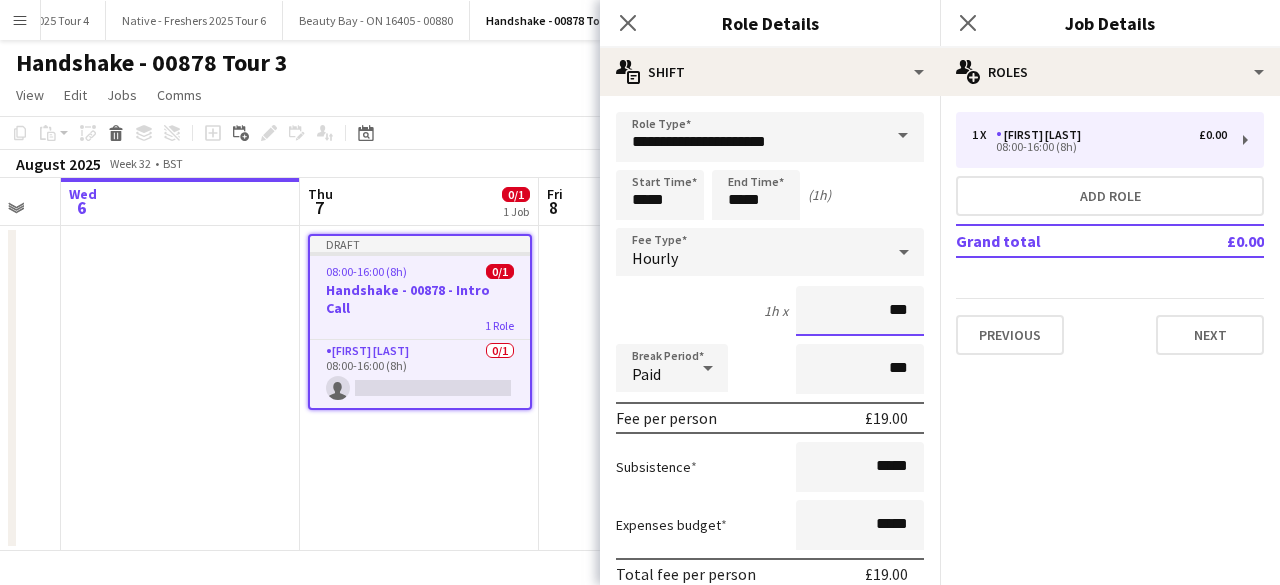 type on "**" 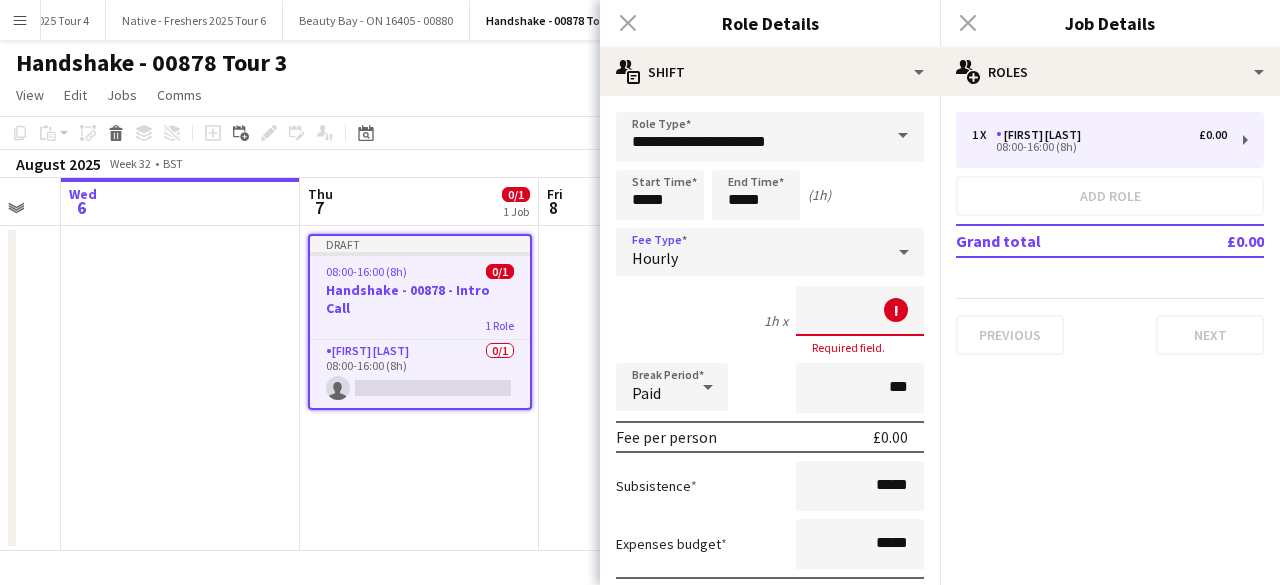 click on "Hourly" at bounding box center [750, 252] 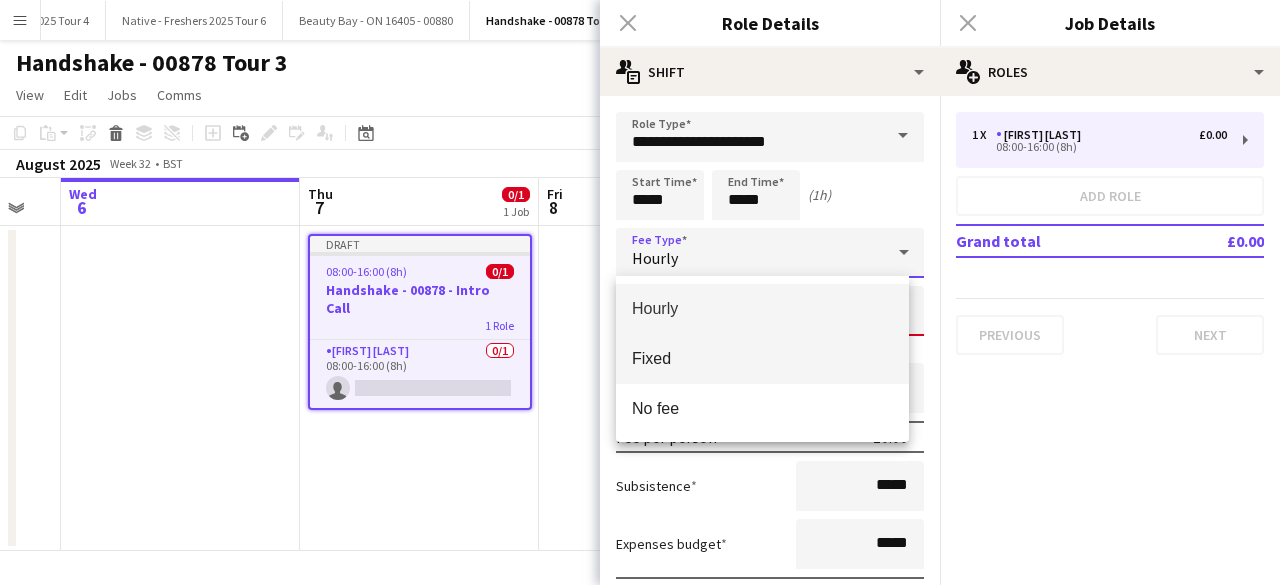 click on "Fixed" at bounding box center (762, 358) 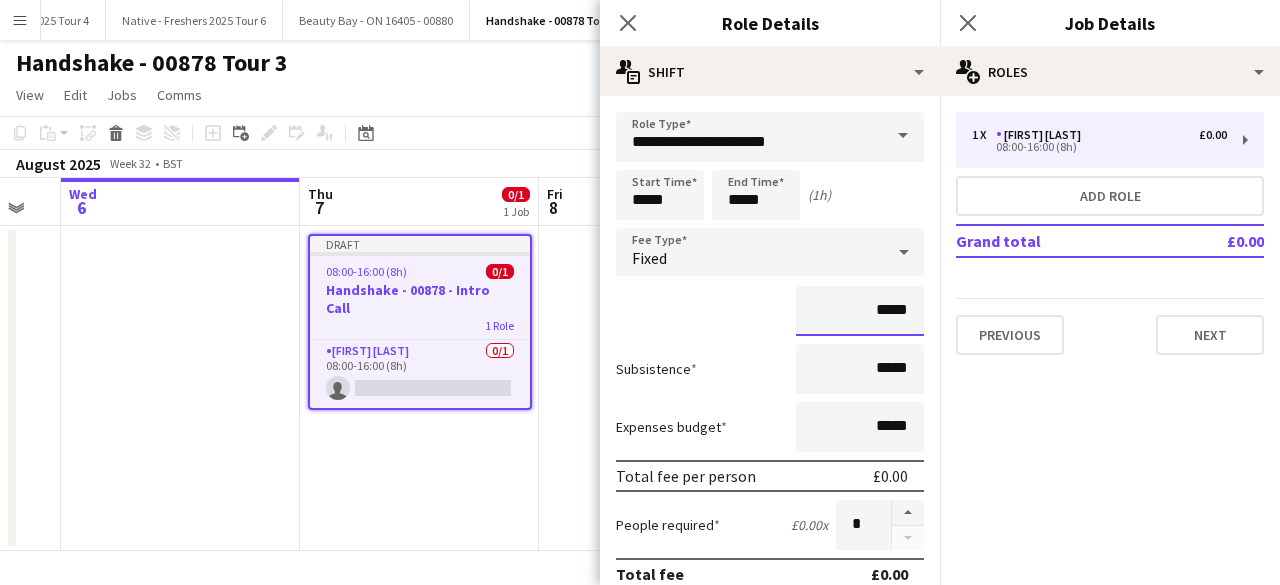 click on "*****" at bounding box center (860, 311) 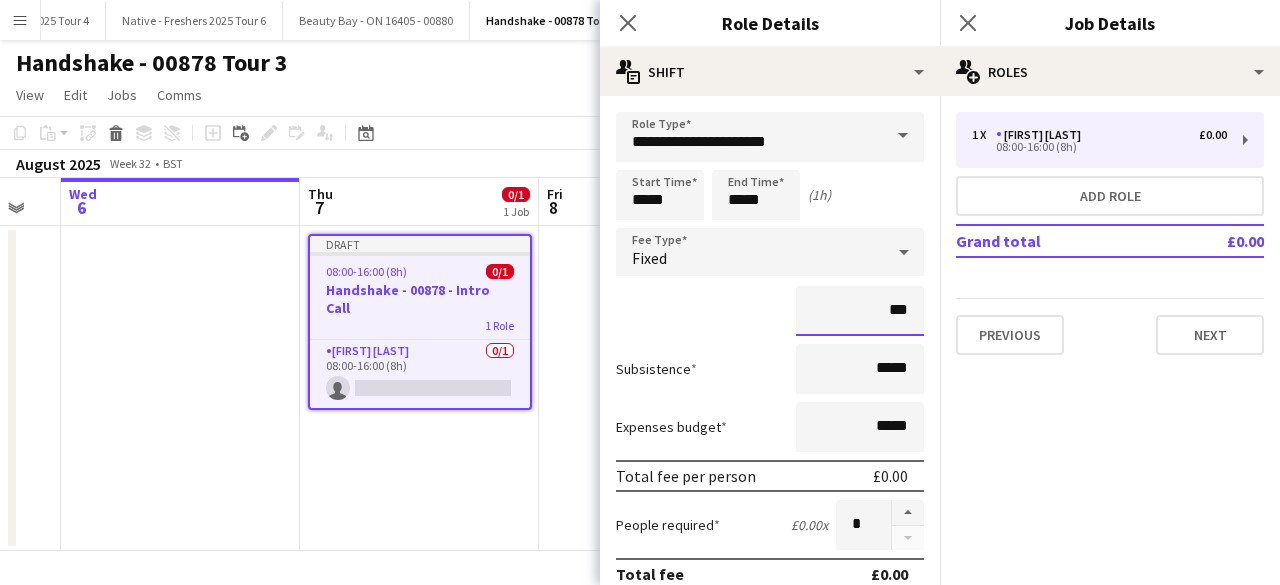 type on "**" 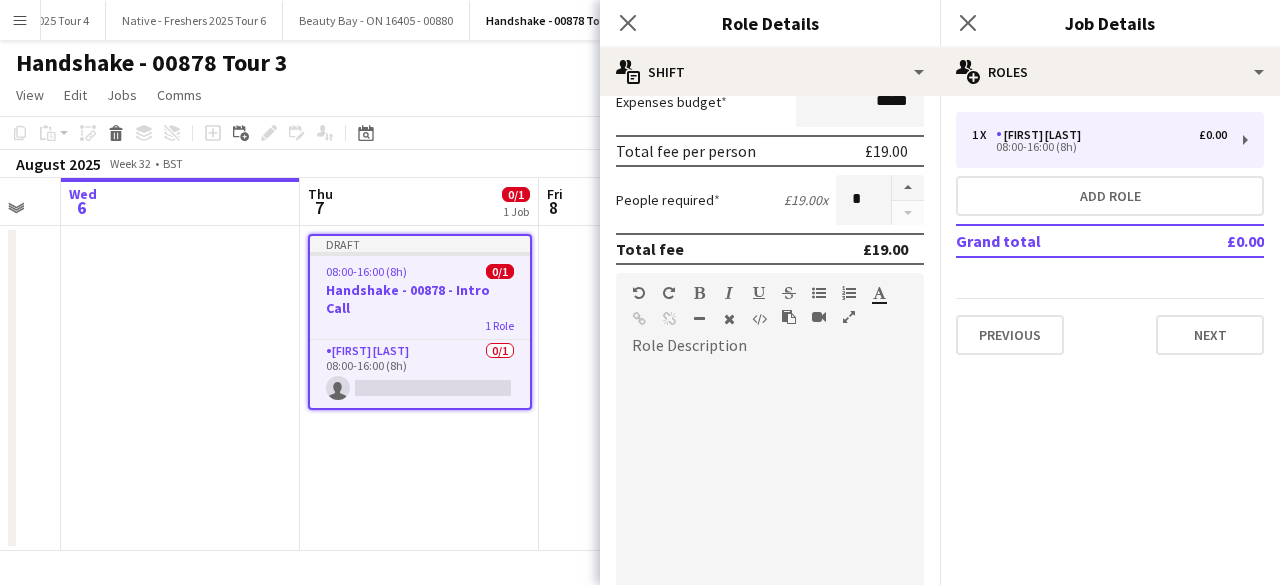 scroll, scrollTop: 326, scrollLeft: 0, axis: vertical 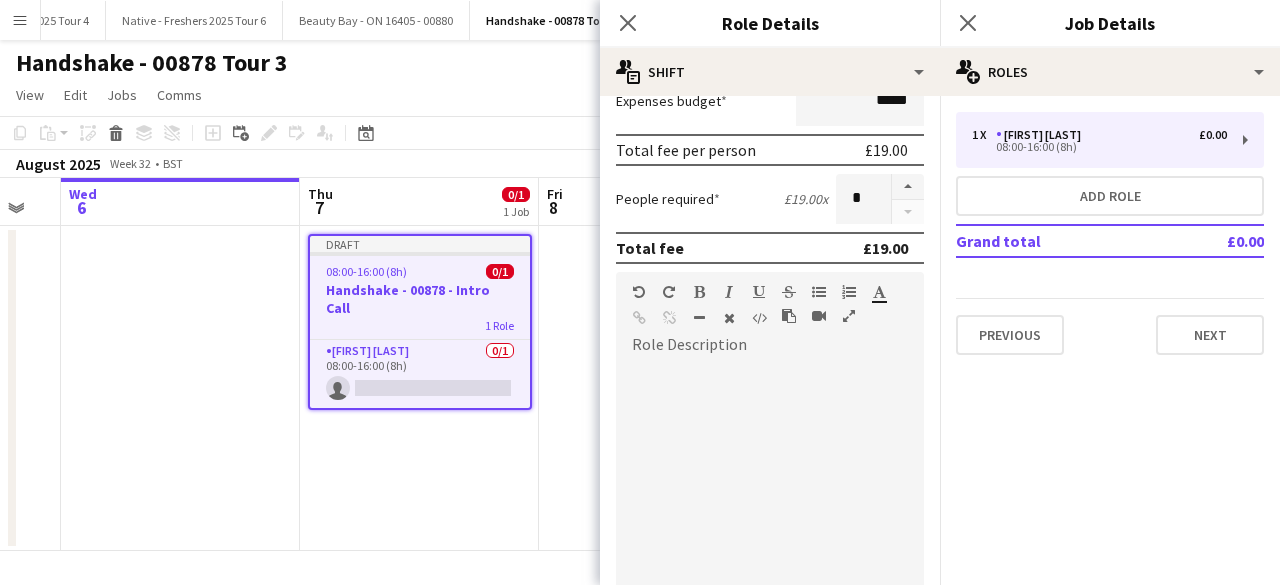 type on "******" 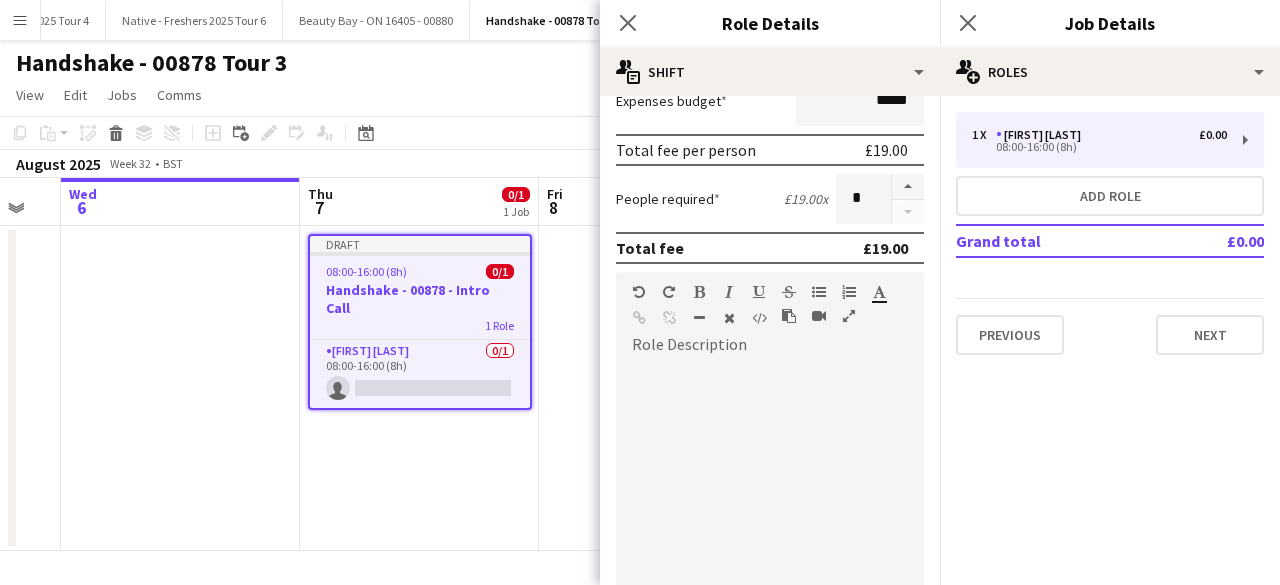 click at bounding box center (770, 481) 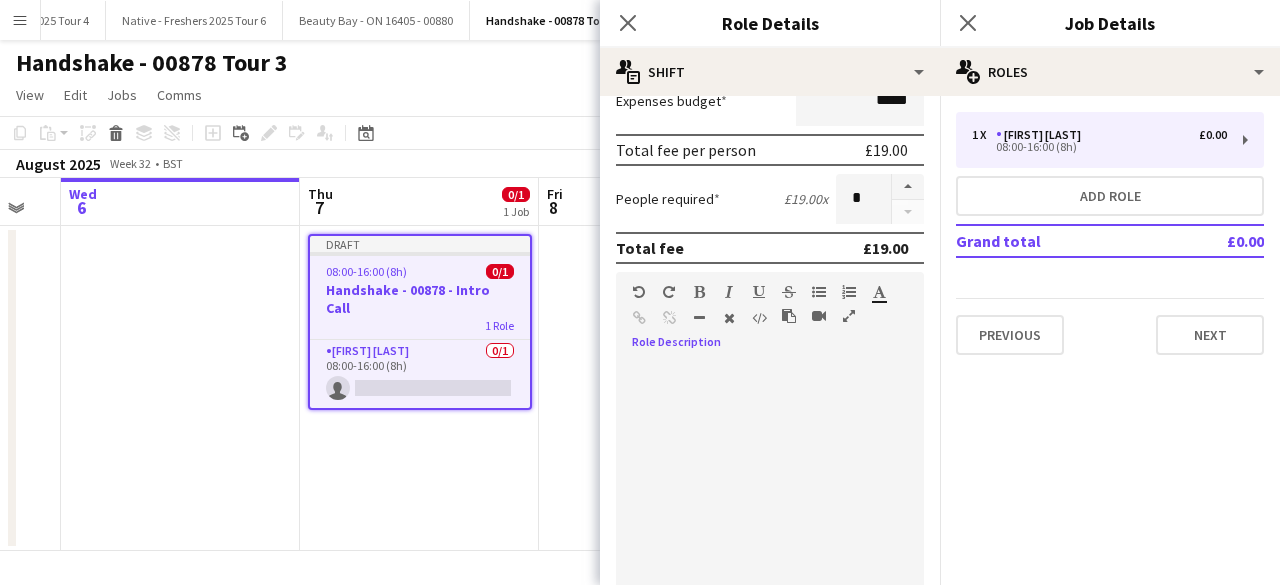 type 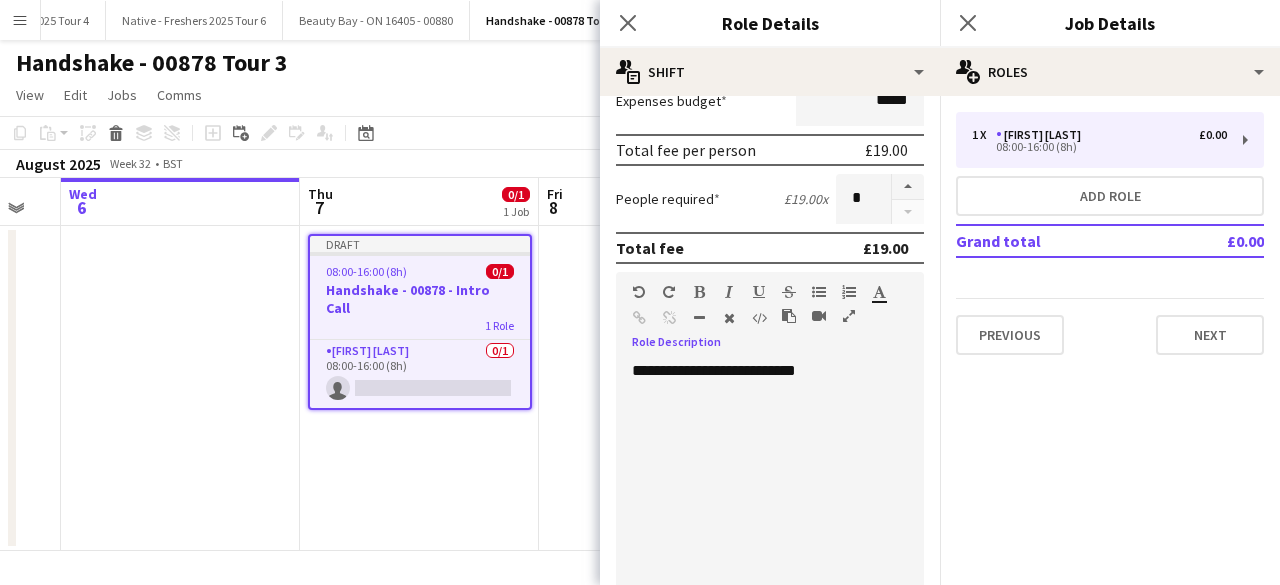 scroll, scrollTop: 670, scrollLeft: 0, axis: vertical 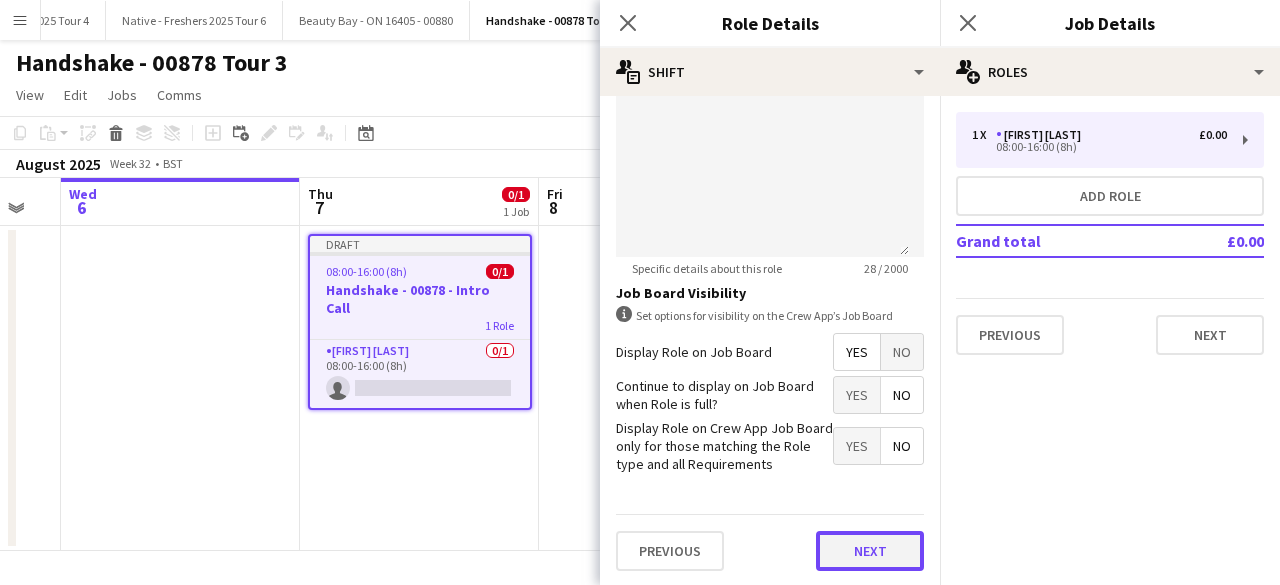 click on "Next" at bounding box center [870, 551] 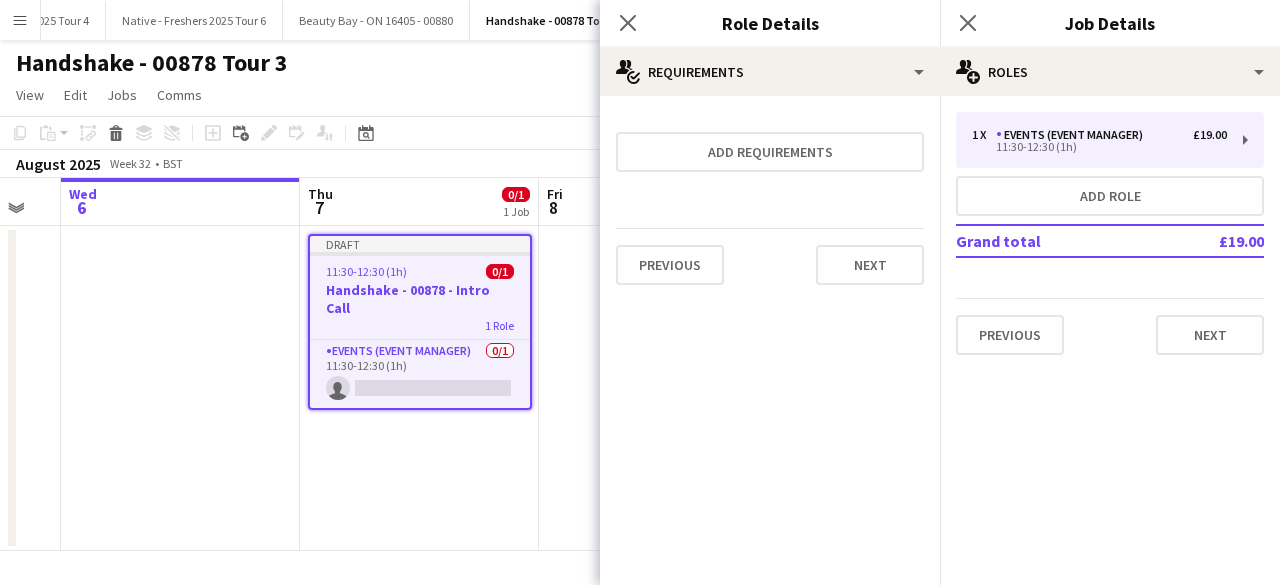 scroll, scrollTop: 0, scrollLeft: 0, axis: both 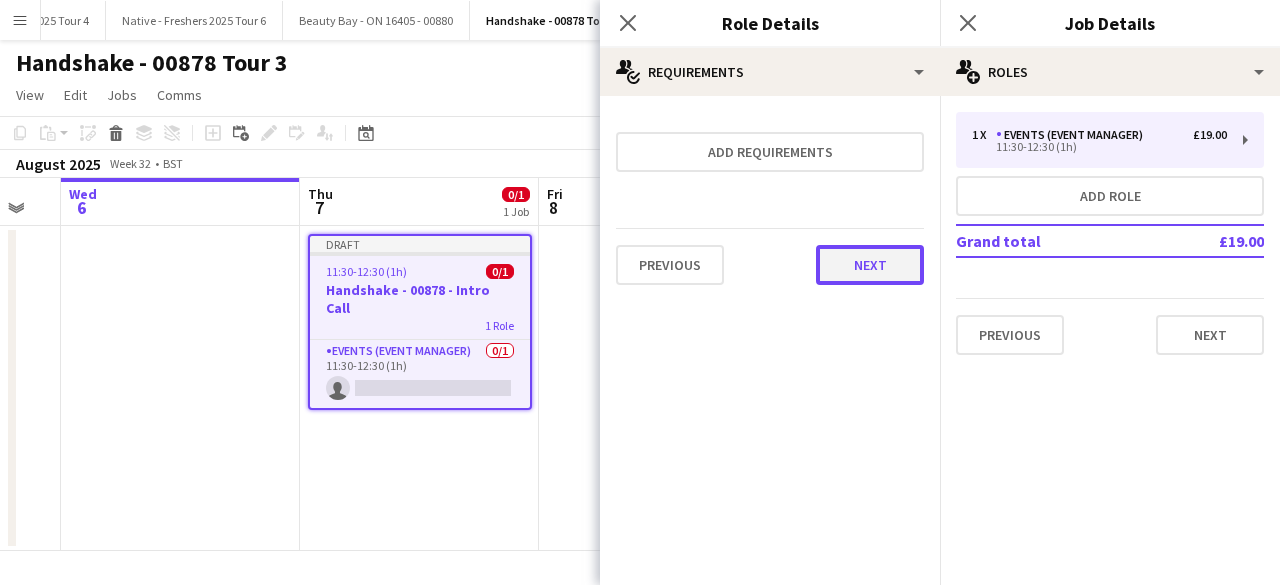 click on "Next" at bounding box center [870, 265] 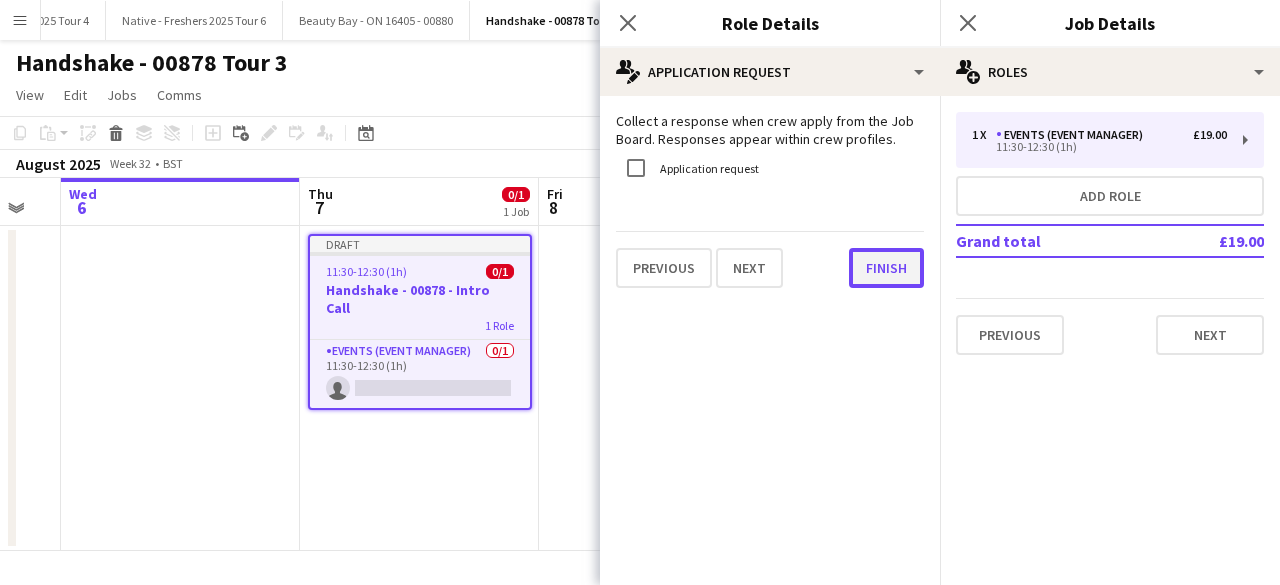 click on "Finish" at bounding box center [886, 268] 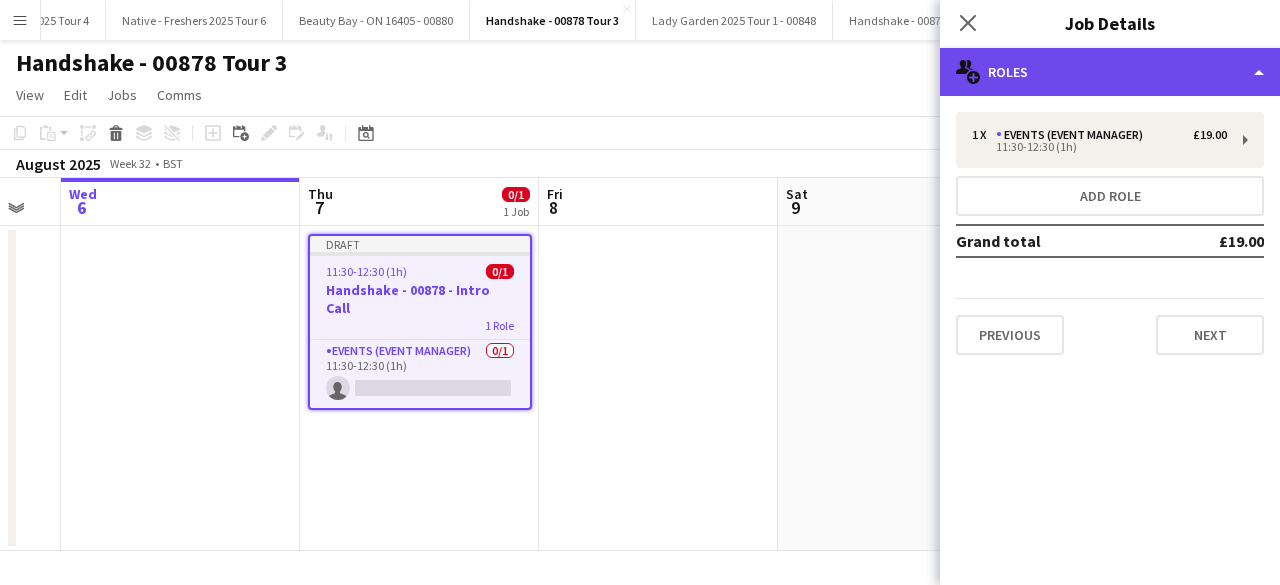 click on "multiple-users-add
Roles" 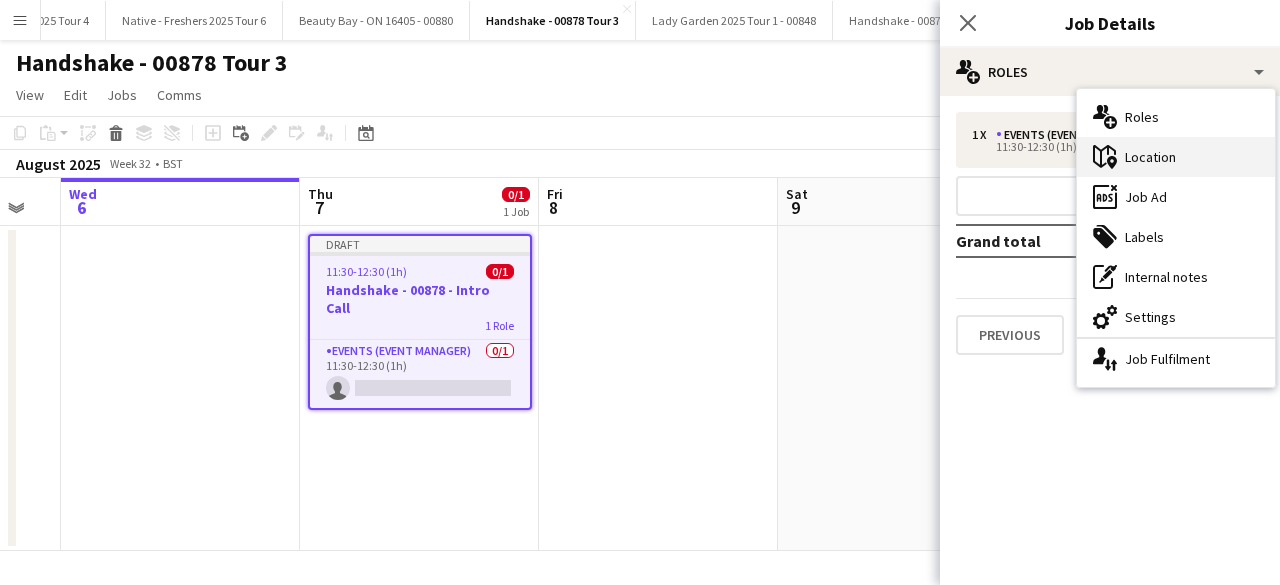 click on "maps-pin-1
Location" at bounding box center (1176, 157) 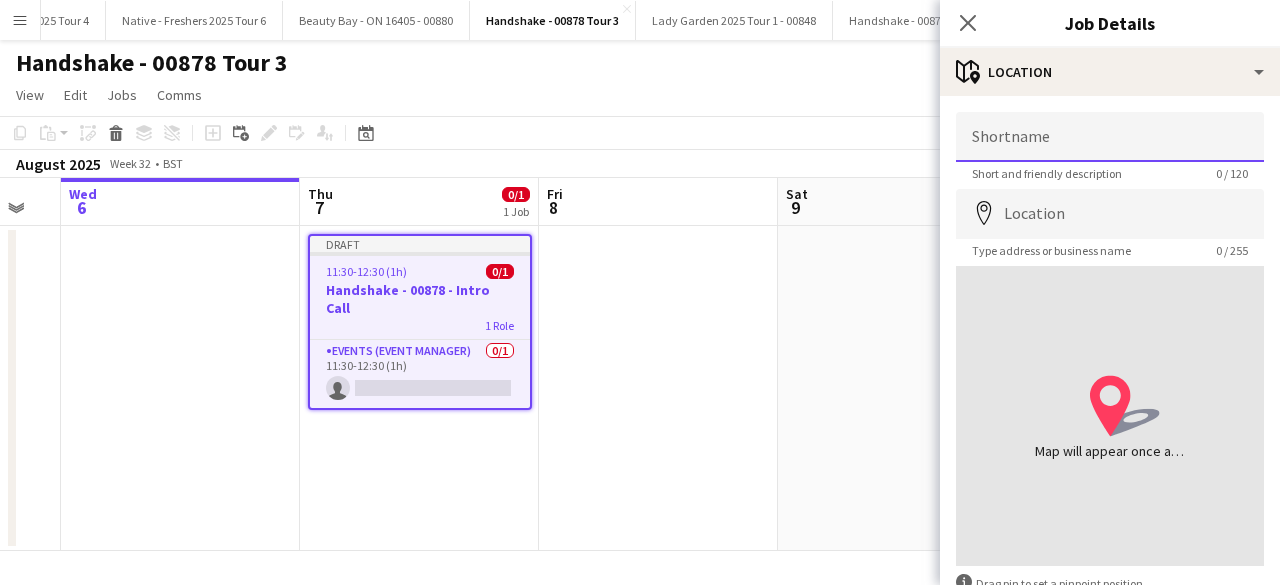 click on "Shortname" at bounding box center [1110, 137] 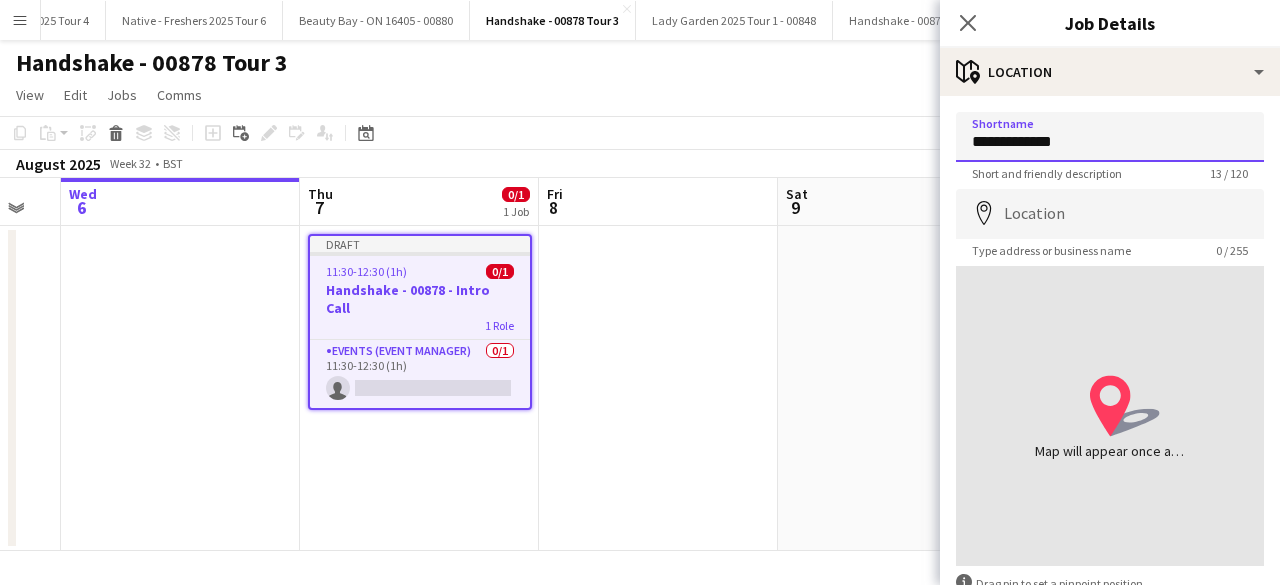 scroll, scrollTop: 121, scrollLeft: 0, axis: vertical 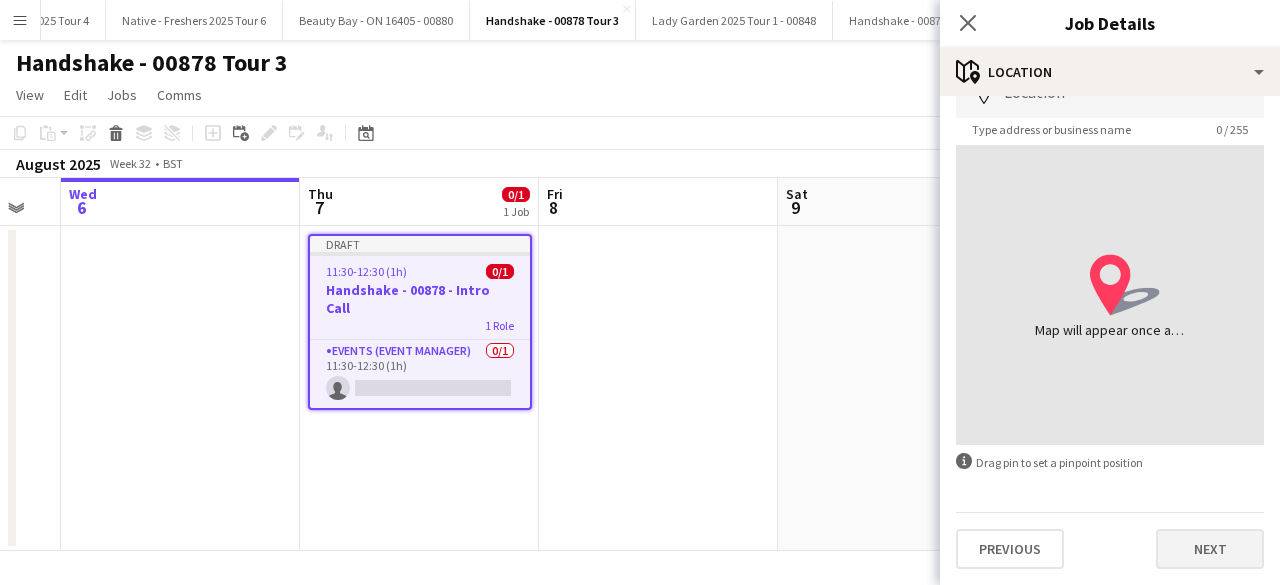 type on "**********" 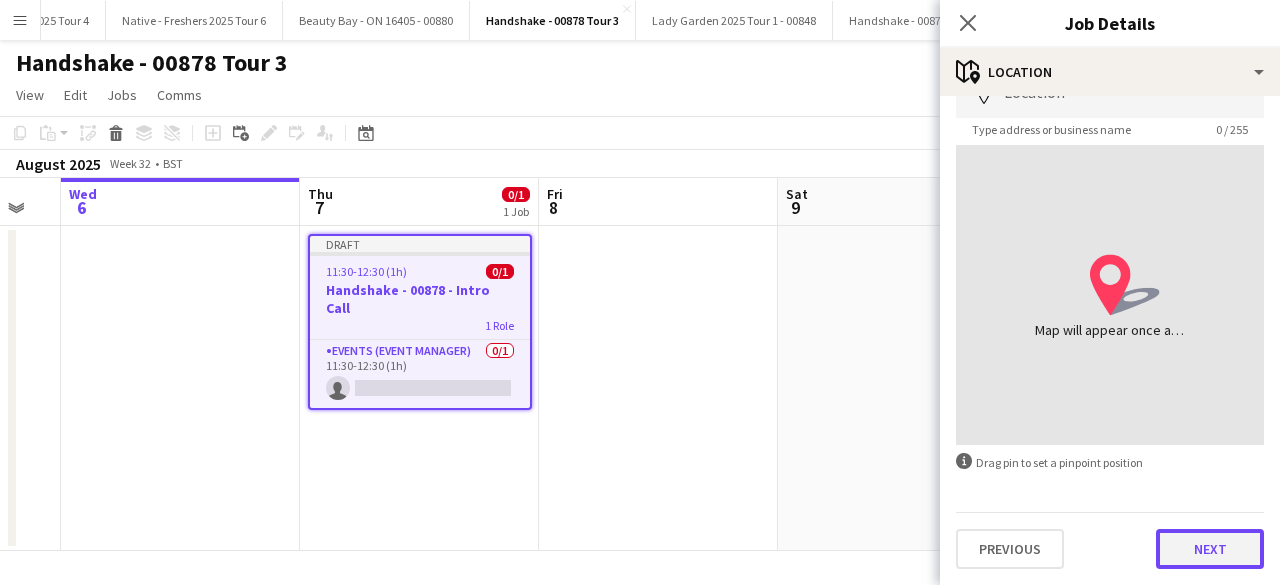 click on "Next" at bounding box center [1210, 549] 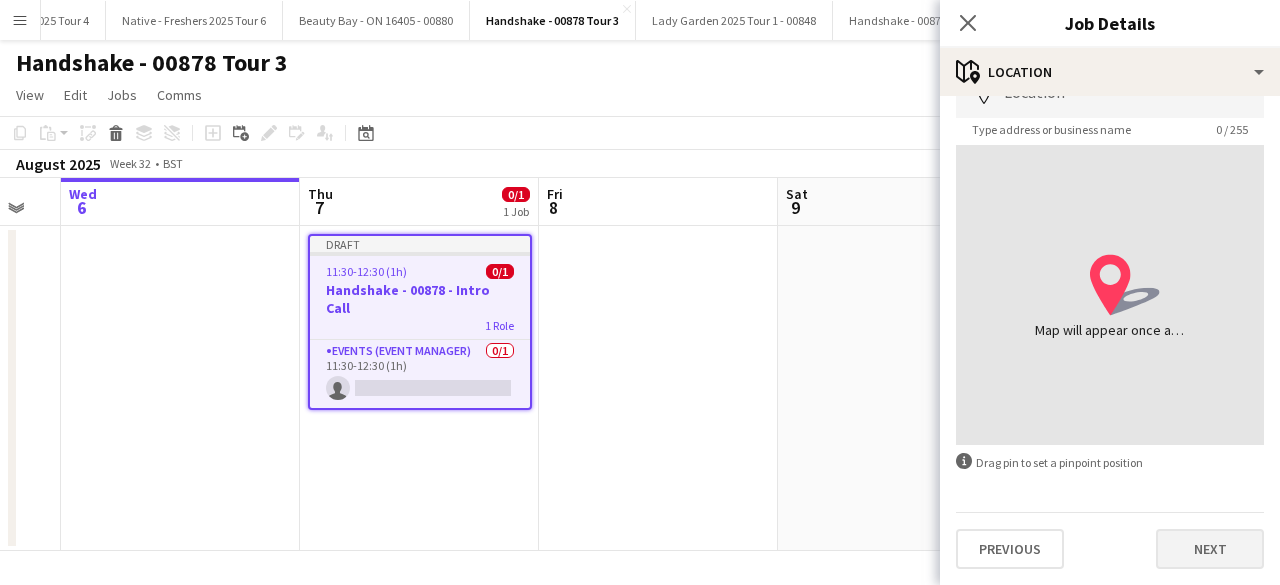 scroll, scrollTop: 0, scrollLeft: 0, axis: both 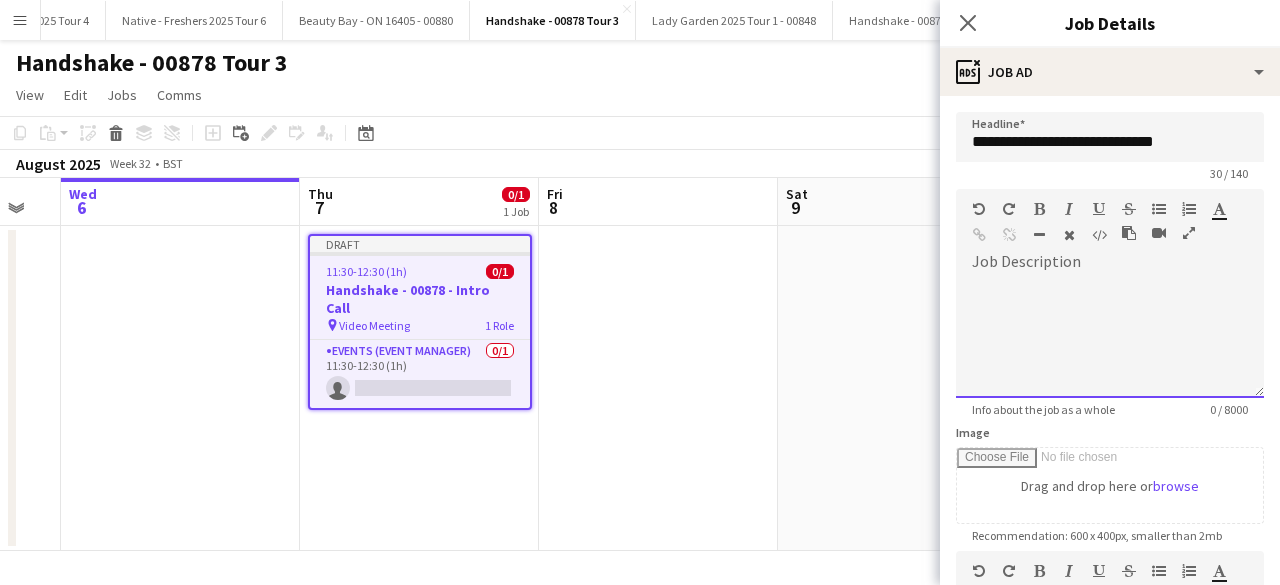 click at bounding box center (1110, 338) 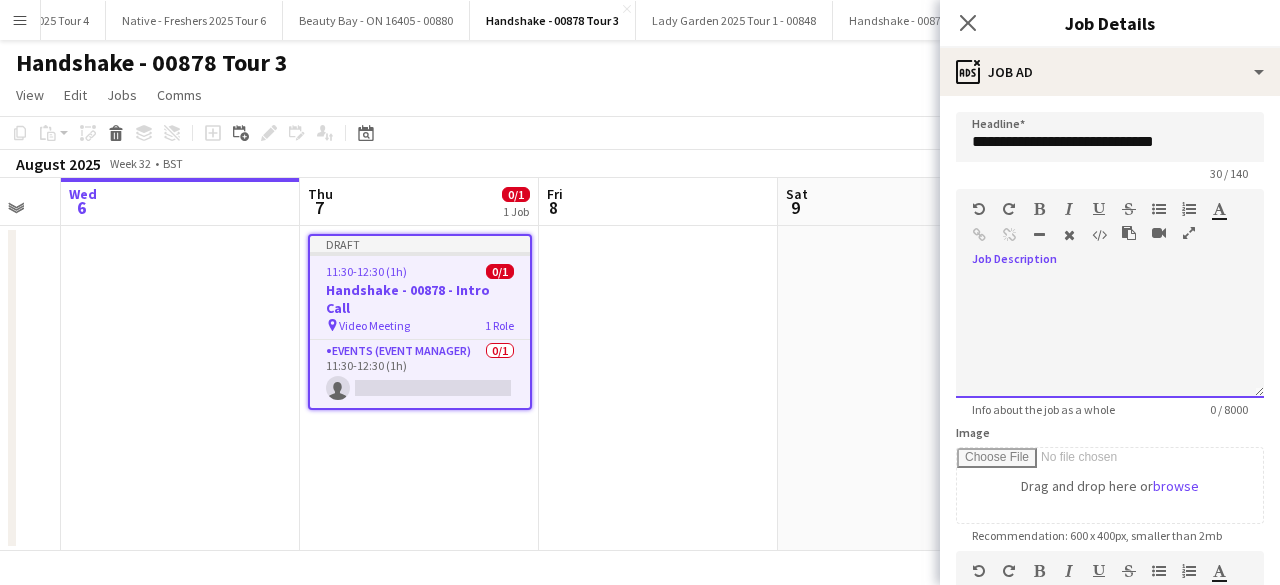type 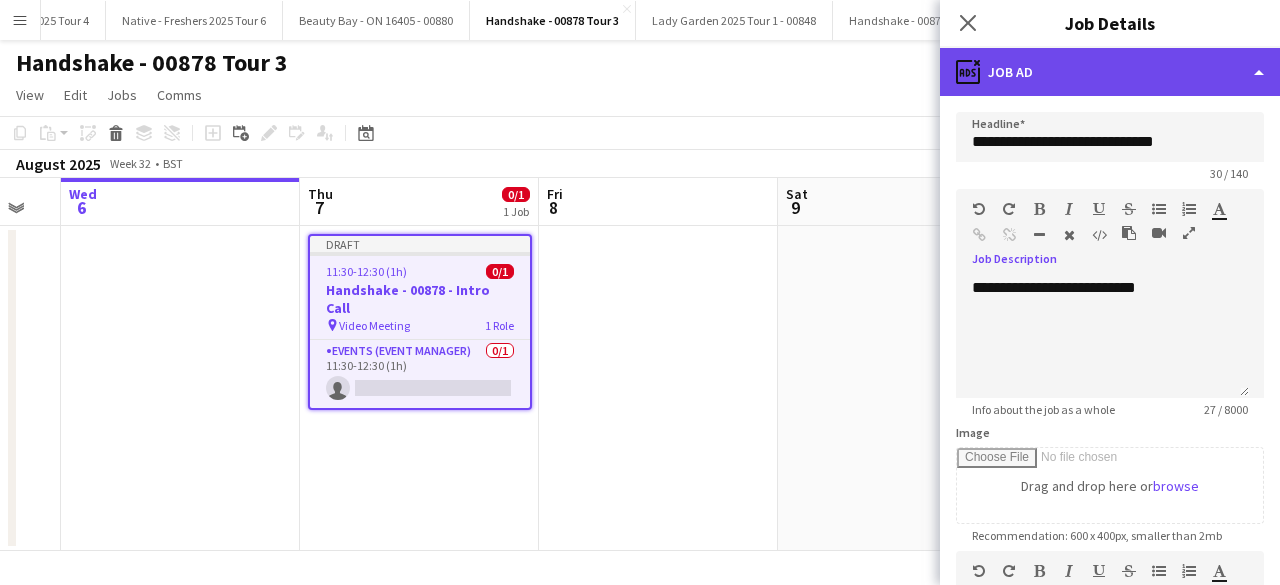 click on "ads-window
Job Ad" 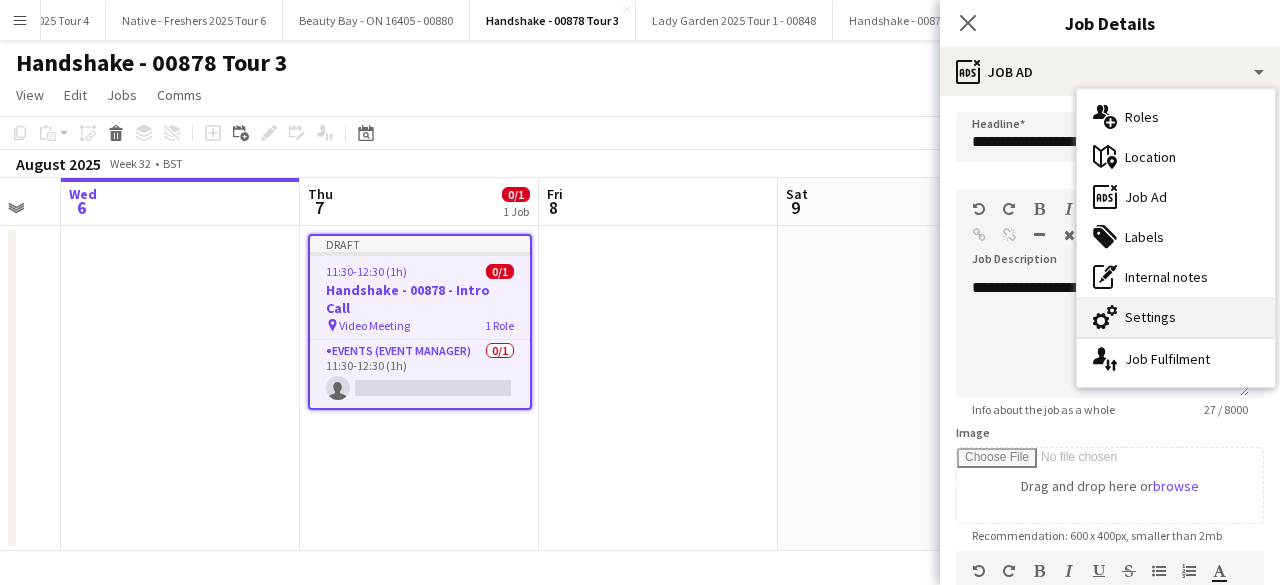 click on "cog-double-3
Settings" at bounding box center [1176, 317] 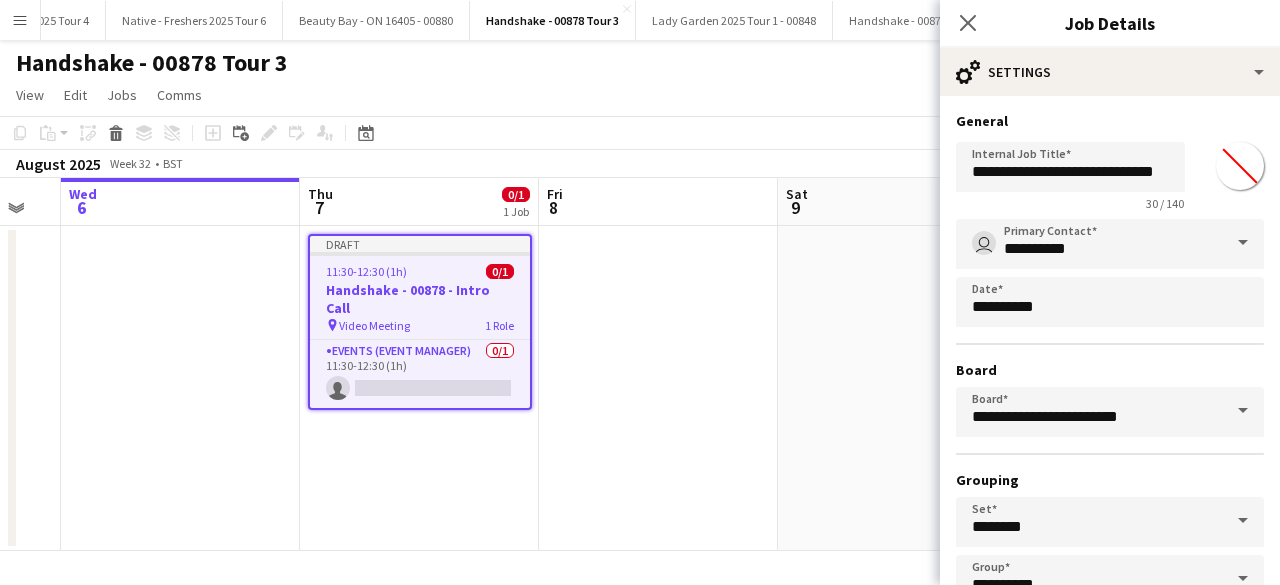 scroll, scrollTop: 132, scrollLeft: 0, axis: vertical 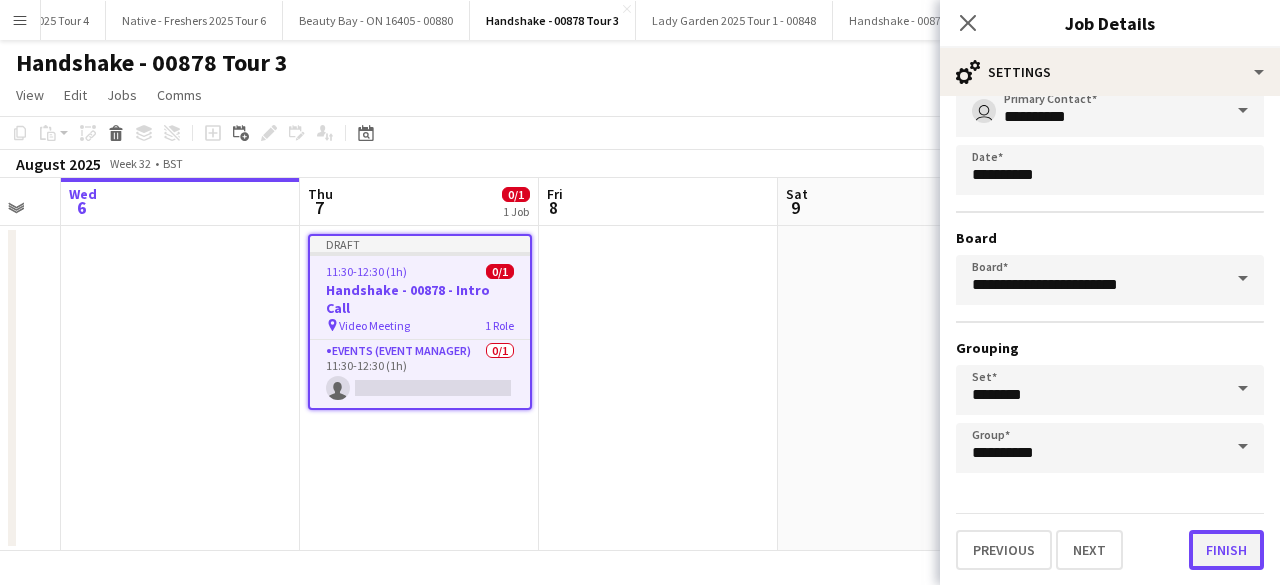click on "Finish" at bounding box center (1226, 550) 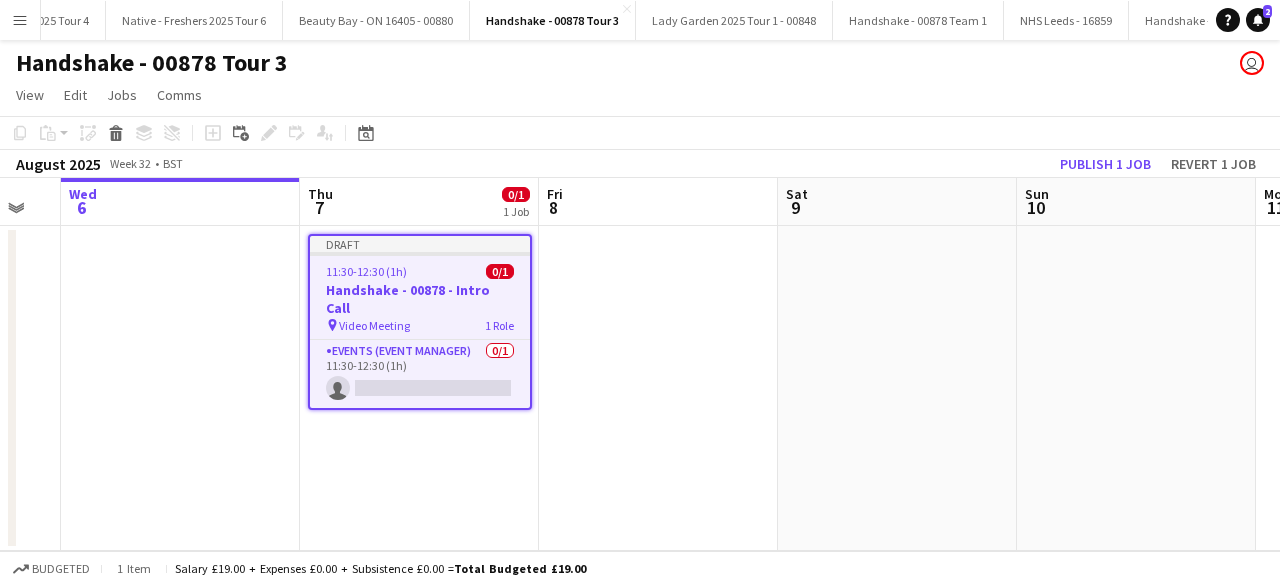 click on "pin
Video Meeting   1 Role" at bounding box center (420, 325) 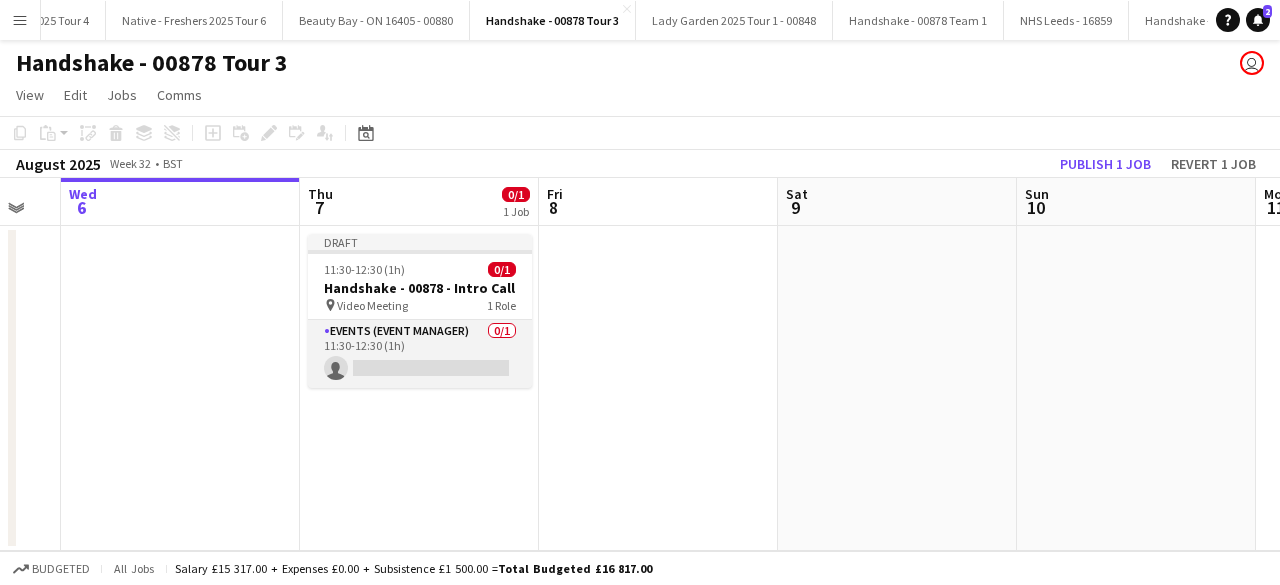 click on "Events (Event Manager)   0/1   11:30-12:30 (1h)
single-neutral-actions" at bounding box center [420, 354] 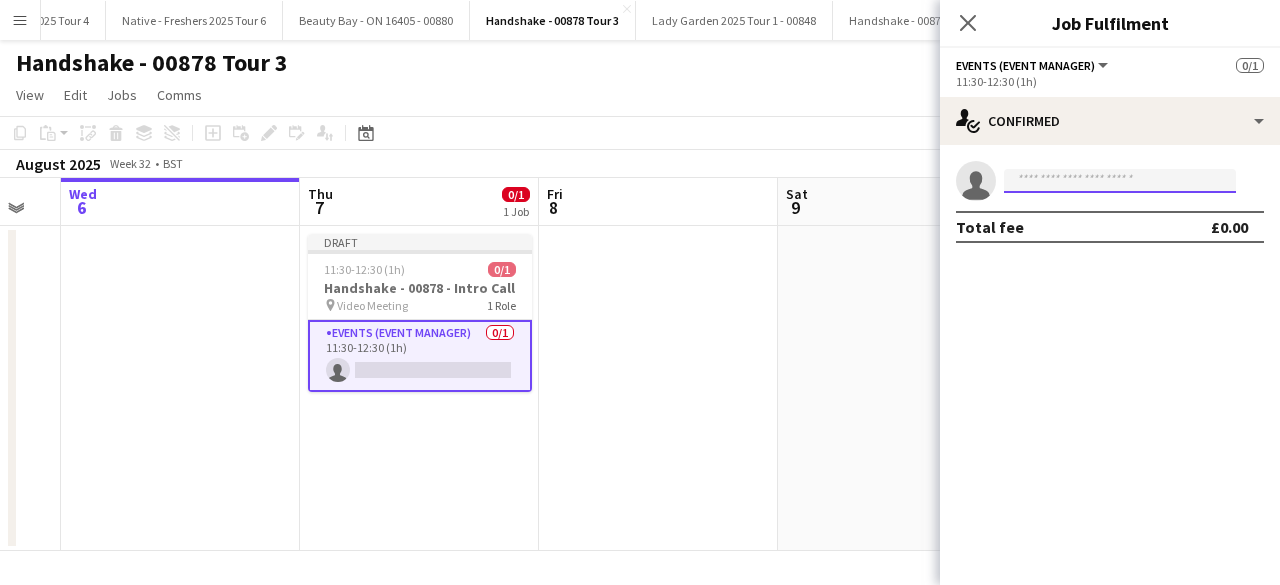 click at bounding box center (1120, 181) 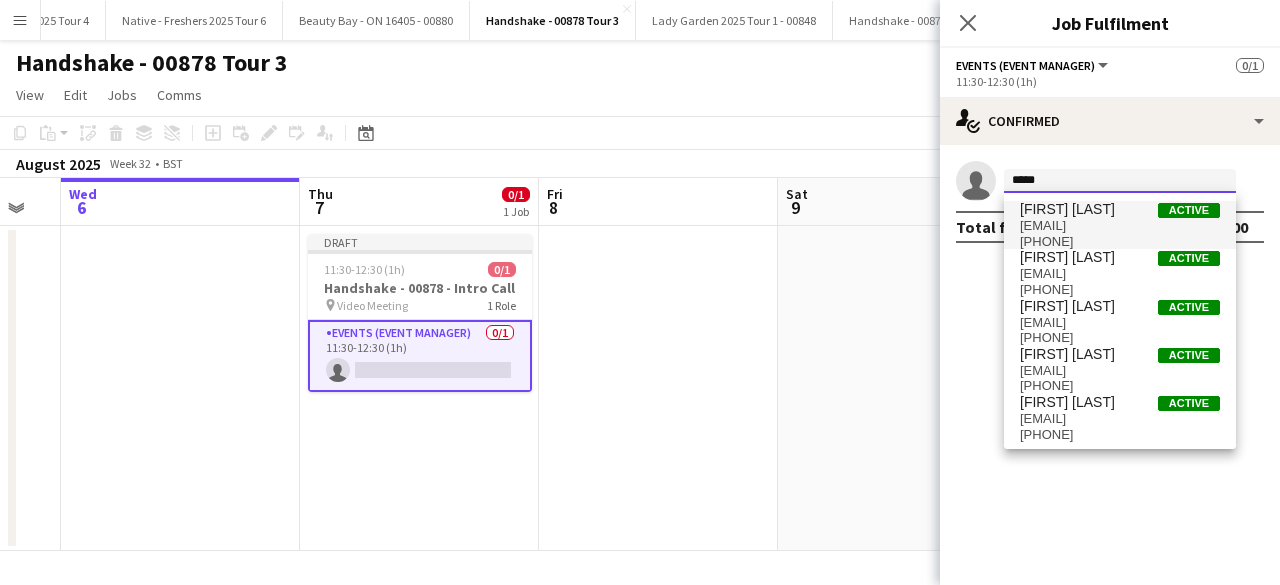 type on "*****" 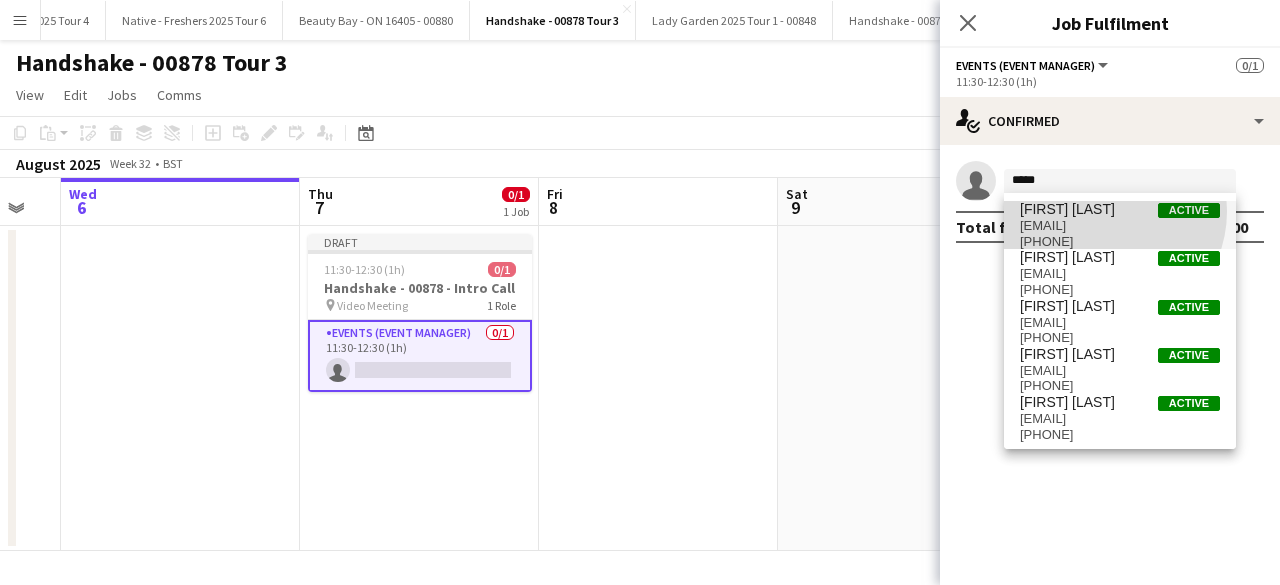 click on "Cameron Dean" at bounding box center [1067, 209] 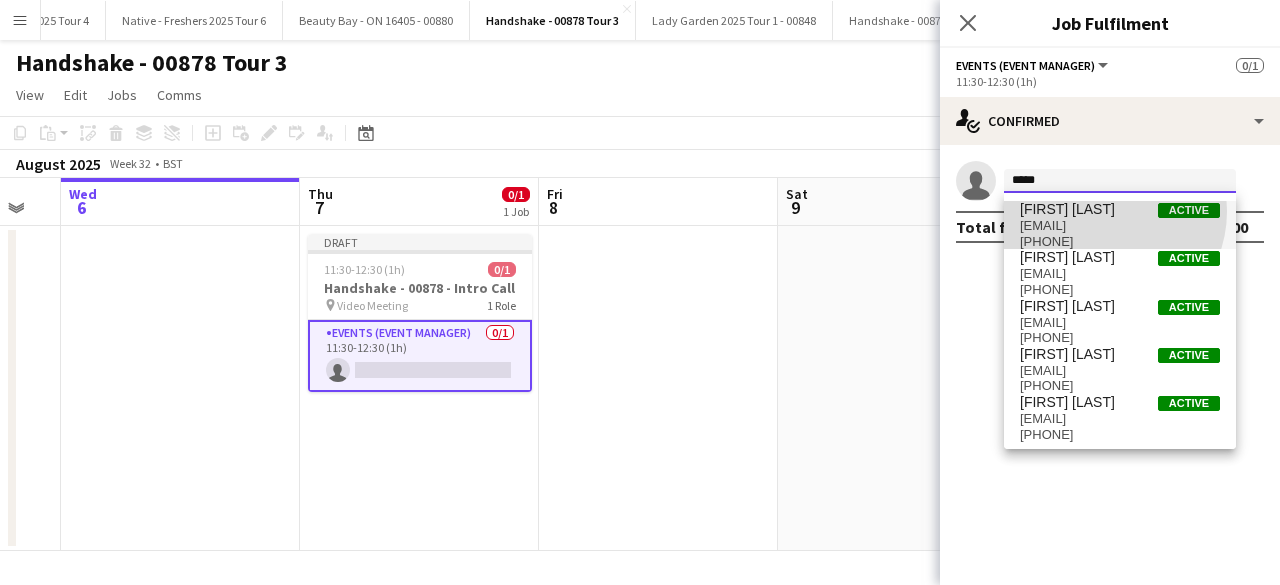 type 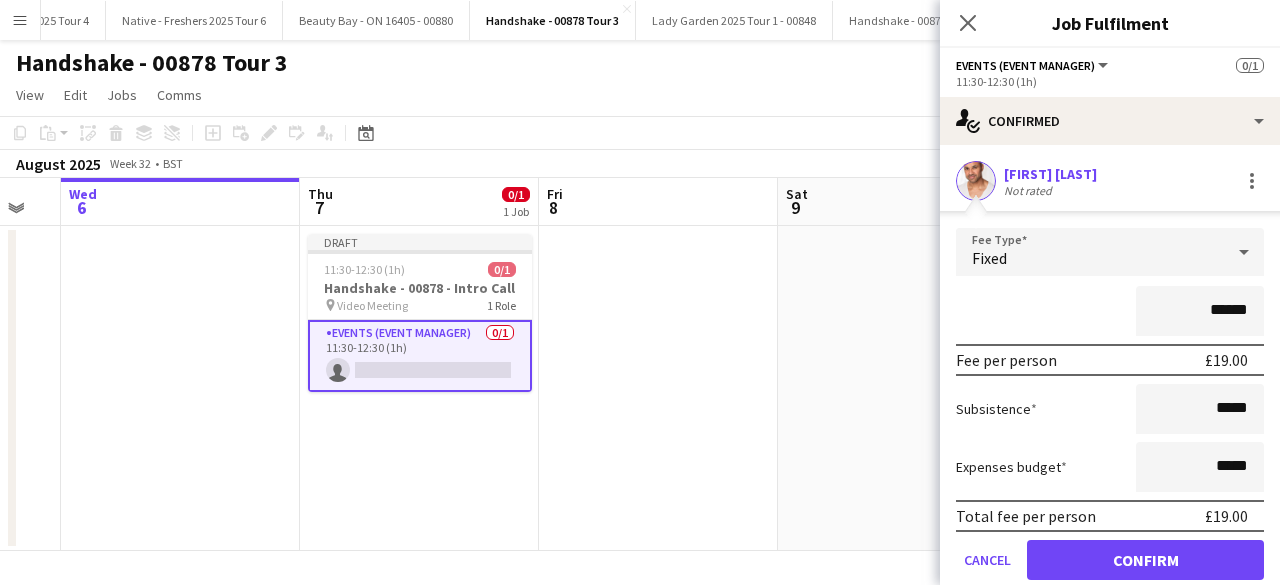 scroll, scrollTop: 69, scrollLeft: 0, axis: vertical 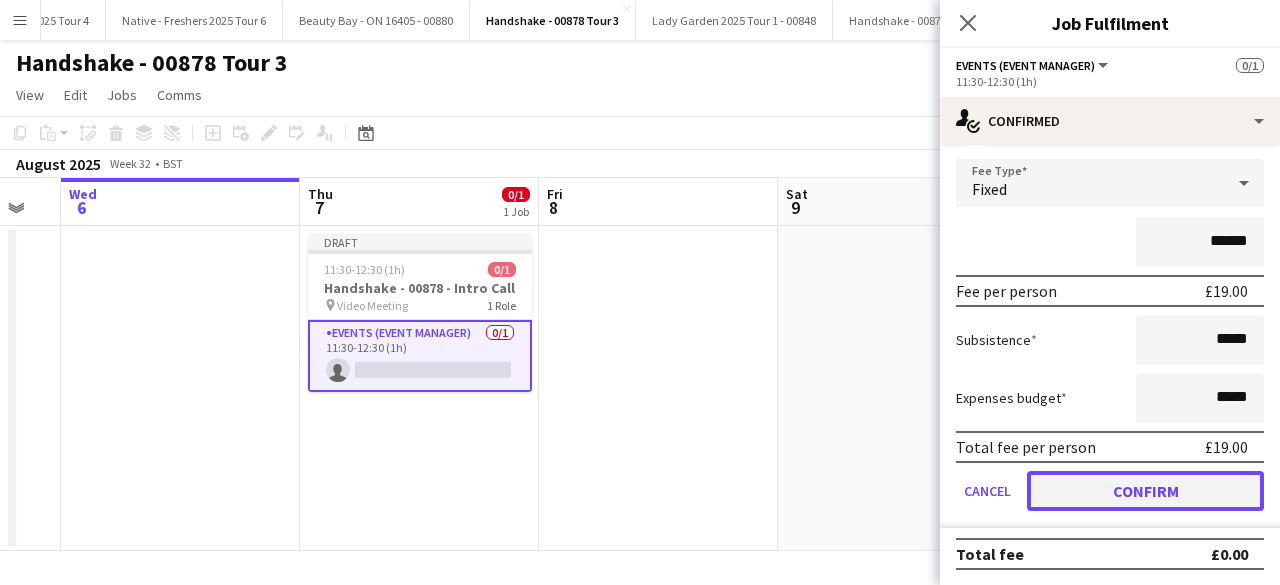 click on "Confirm" at bounding box center (1145, 491) 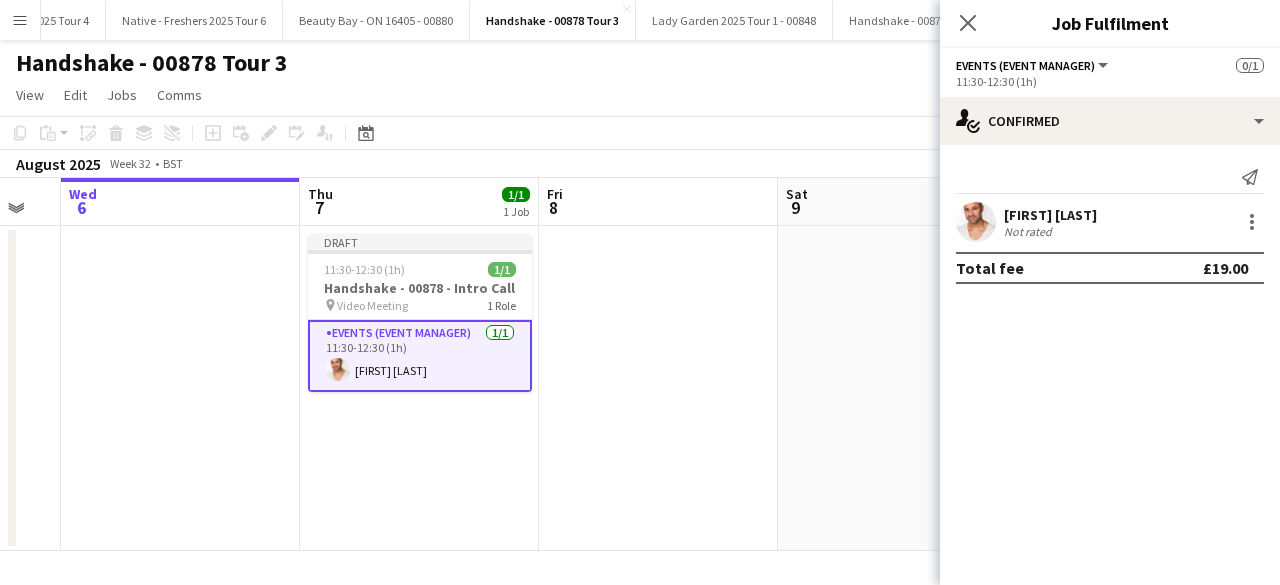 scroll, scrollTop: 0, scrollLeft: 0, axis: both 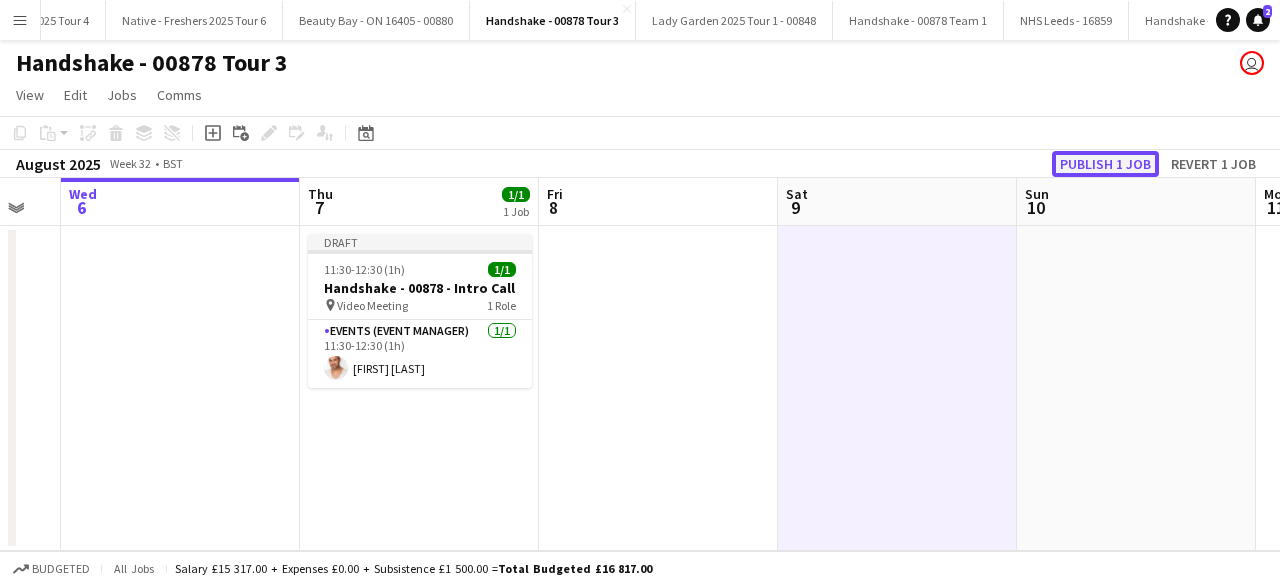 click on "Publish 1 job" 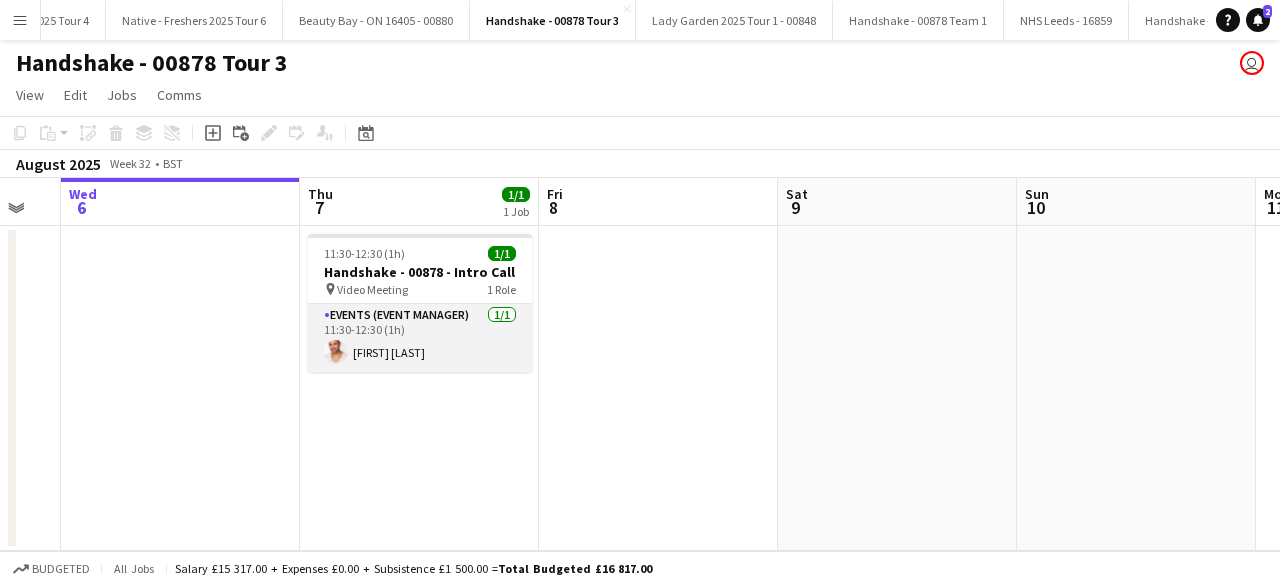 click on "Events (Event Manager)   1/1   11:30-12:30 (1h)
Cameron Dean" at bounding box center [420, 338] 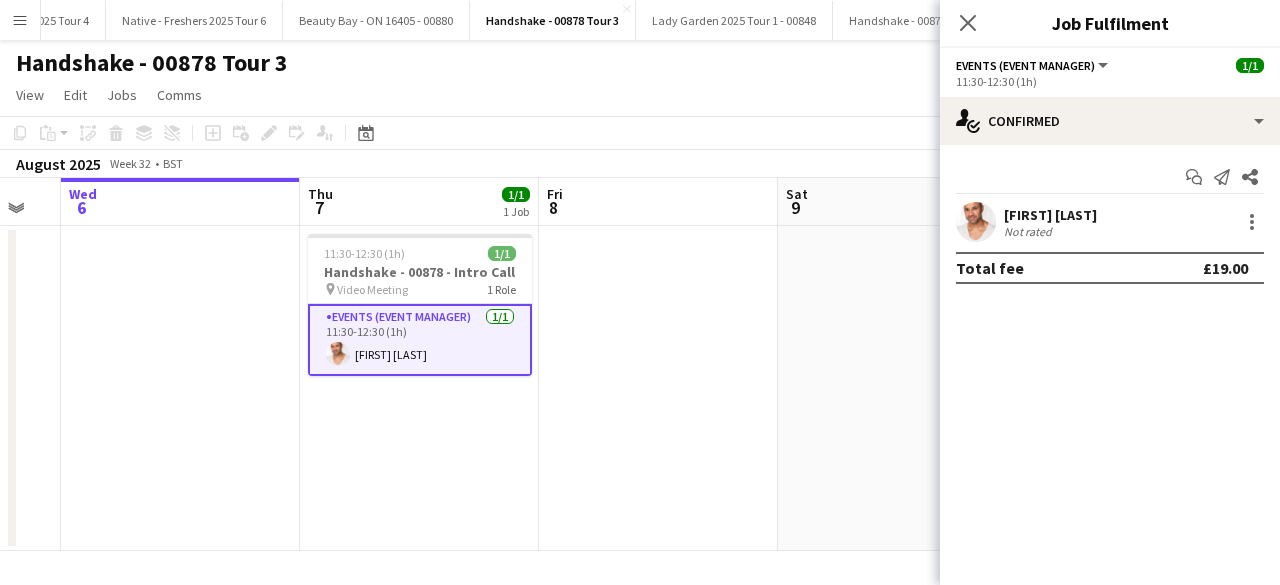 click at bounding box center [976, 222] 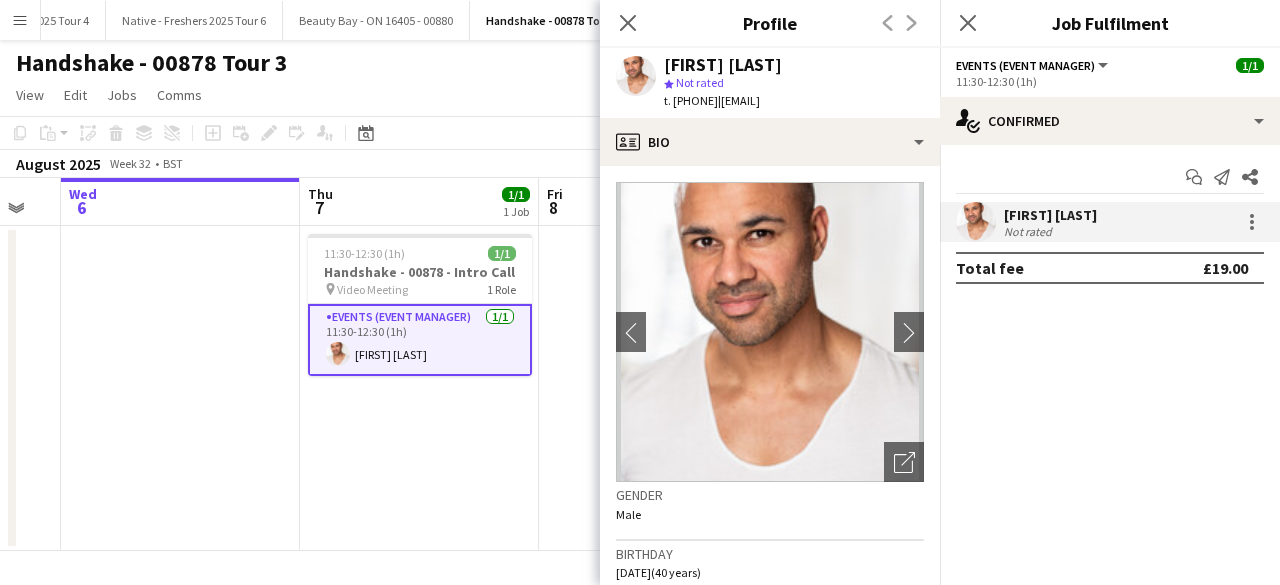 drag, startPoint x: 756, startPoint y: 102, endPoint x: 924, endPoint y: 101, distance: 168.00298 